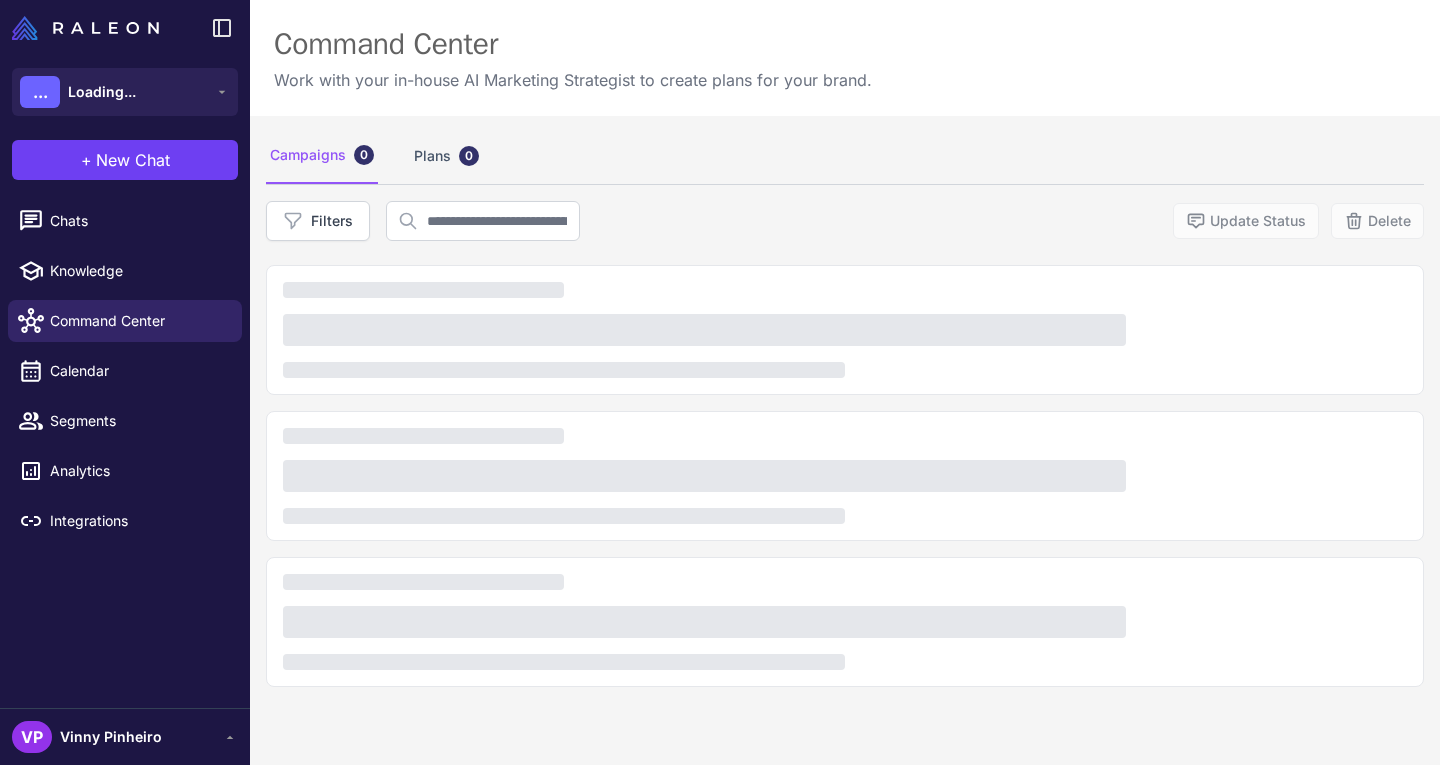 scroll, scrollTop: 0, scrollLeft: 0, axis: both 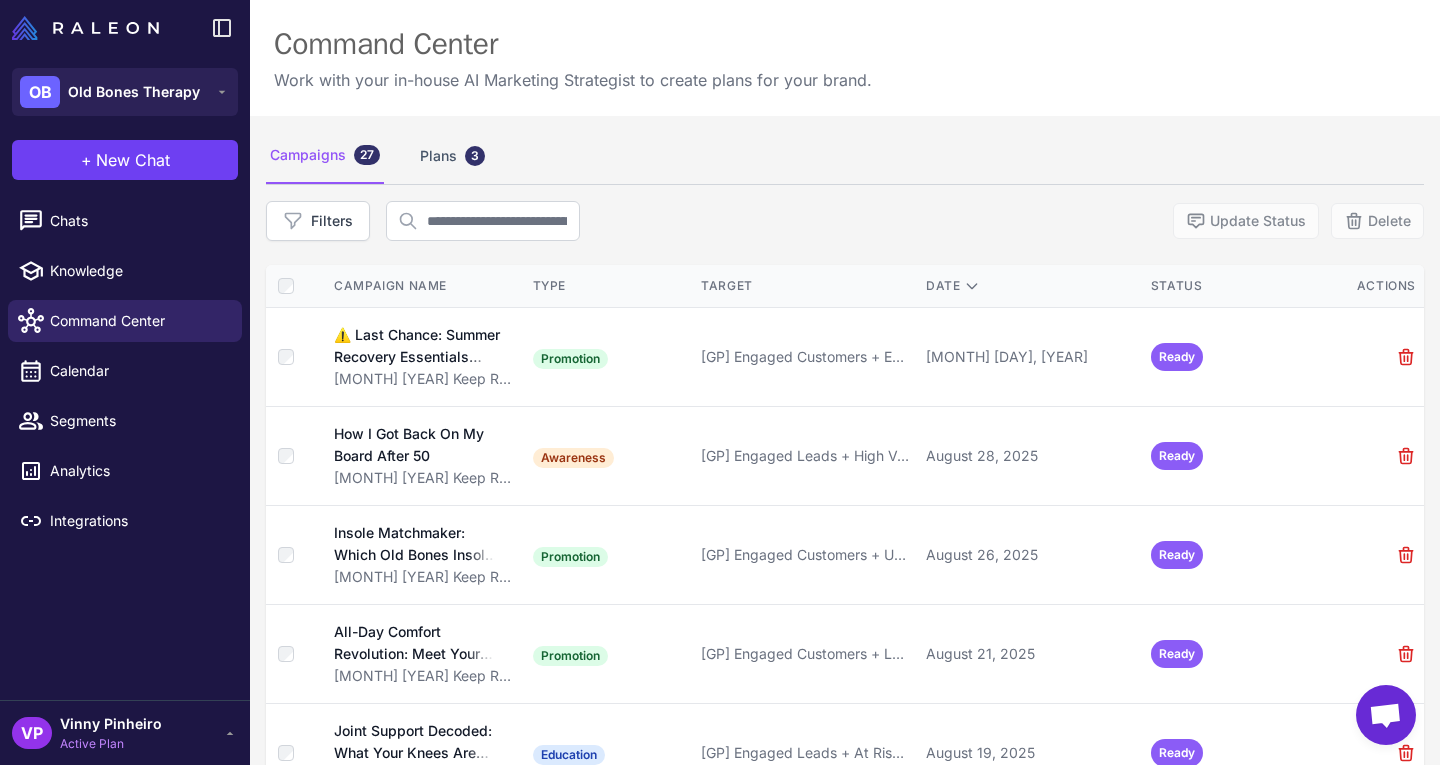 click on "Campaigns  27  Plans  3" at bounding box center (845, 156) 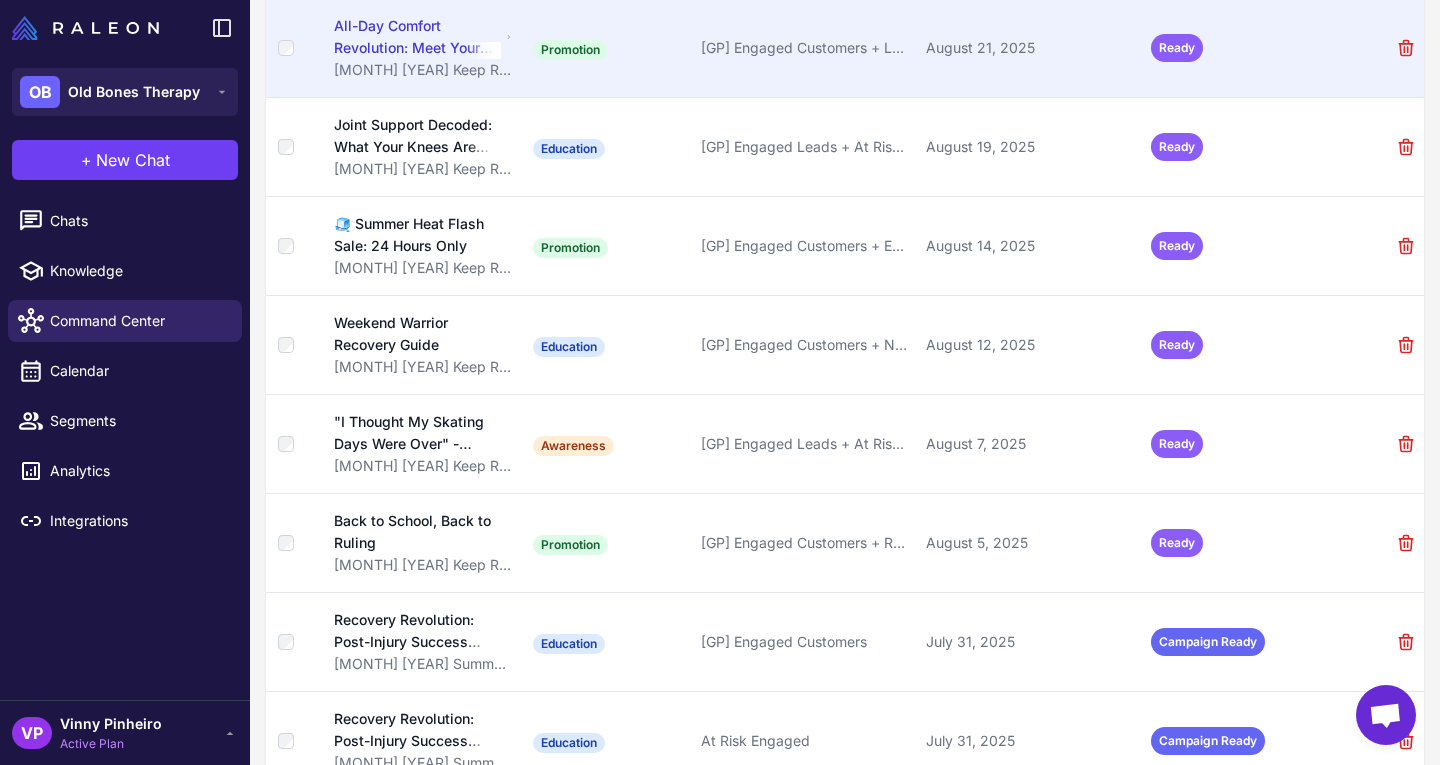 scroll, scrollTop: 607, scrollLeft: 0, axis: vertical 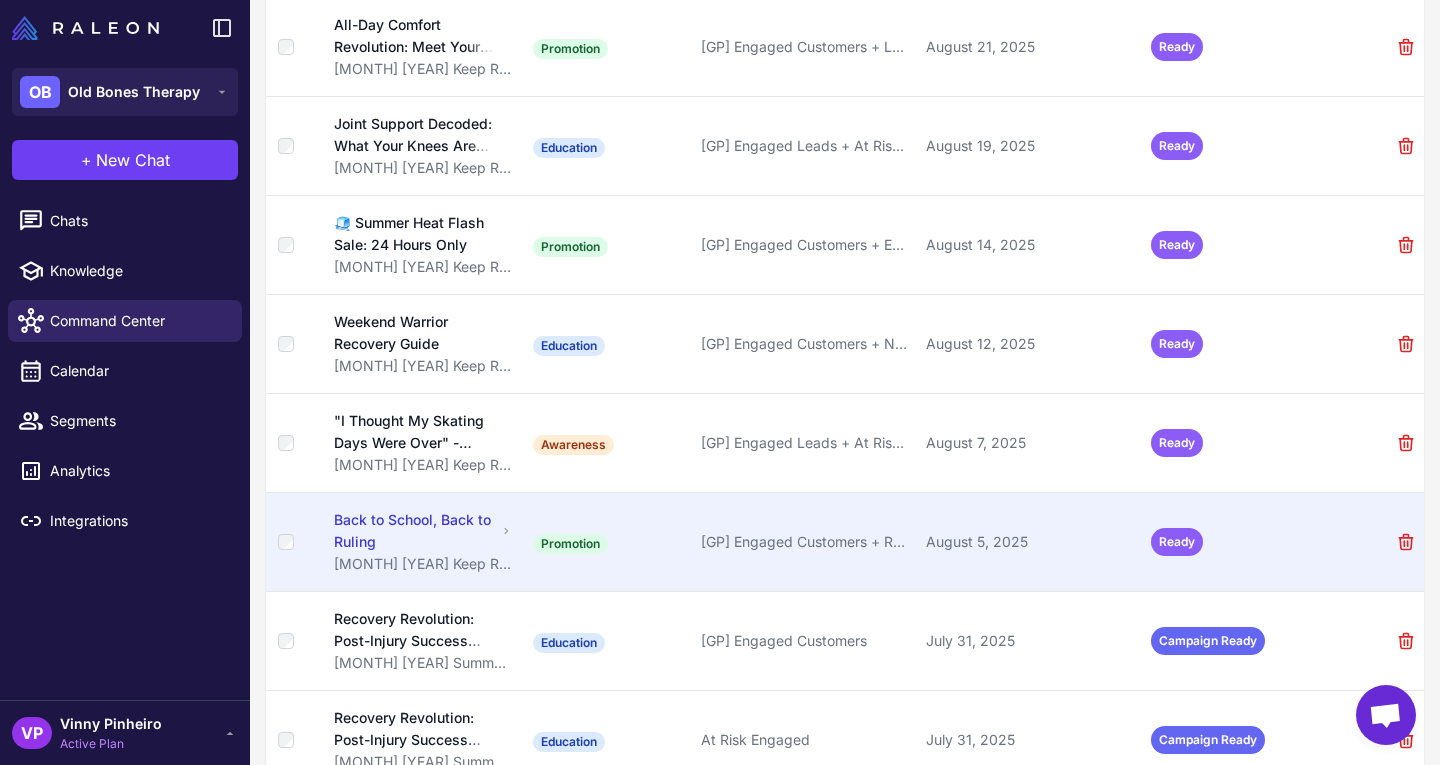 click on "[MONTH] [YEAR] Keep Ruling Campaign Plan" at bounding box center [423, 564] 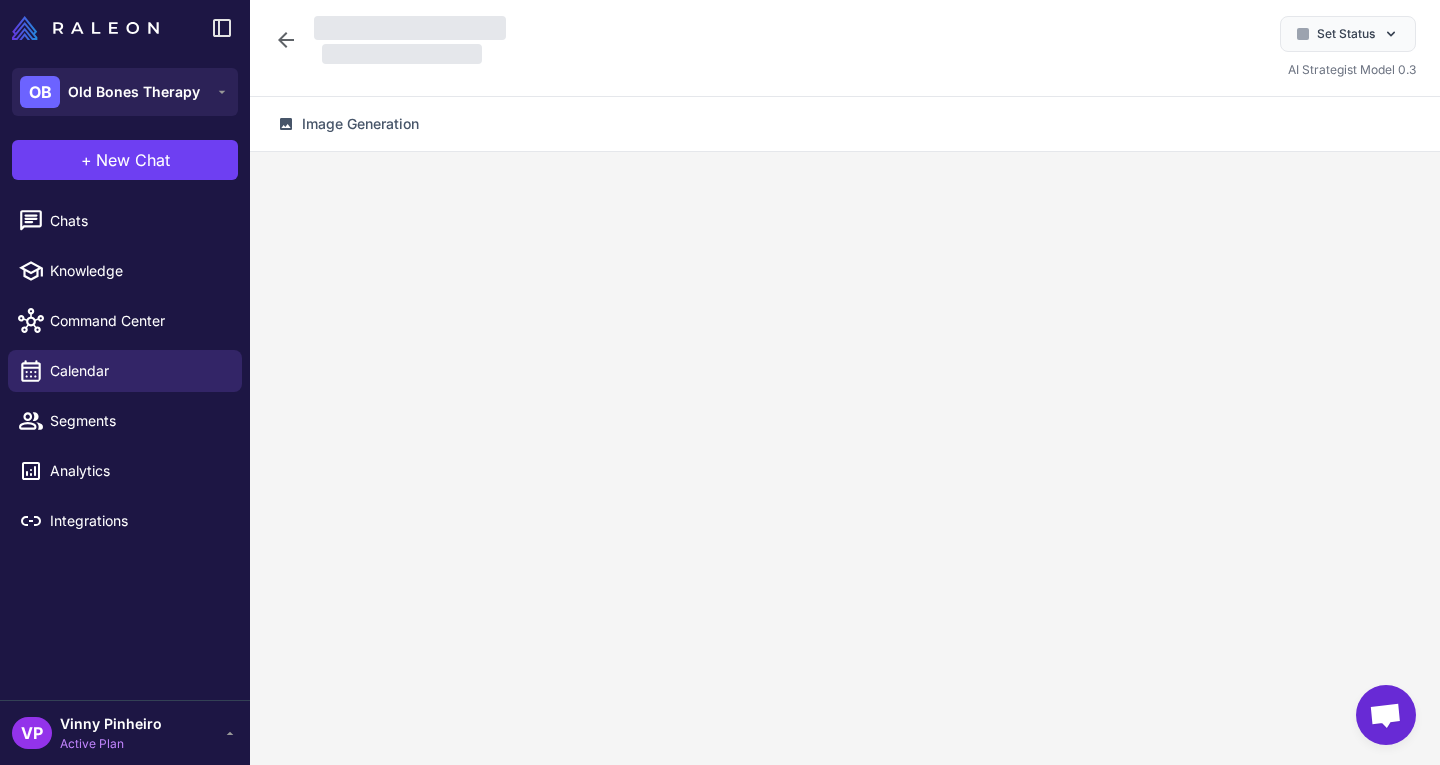 scroll, scrollTop: 0, scrollLeft: 0, axis: both 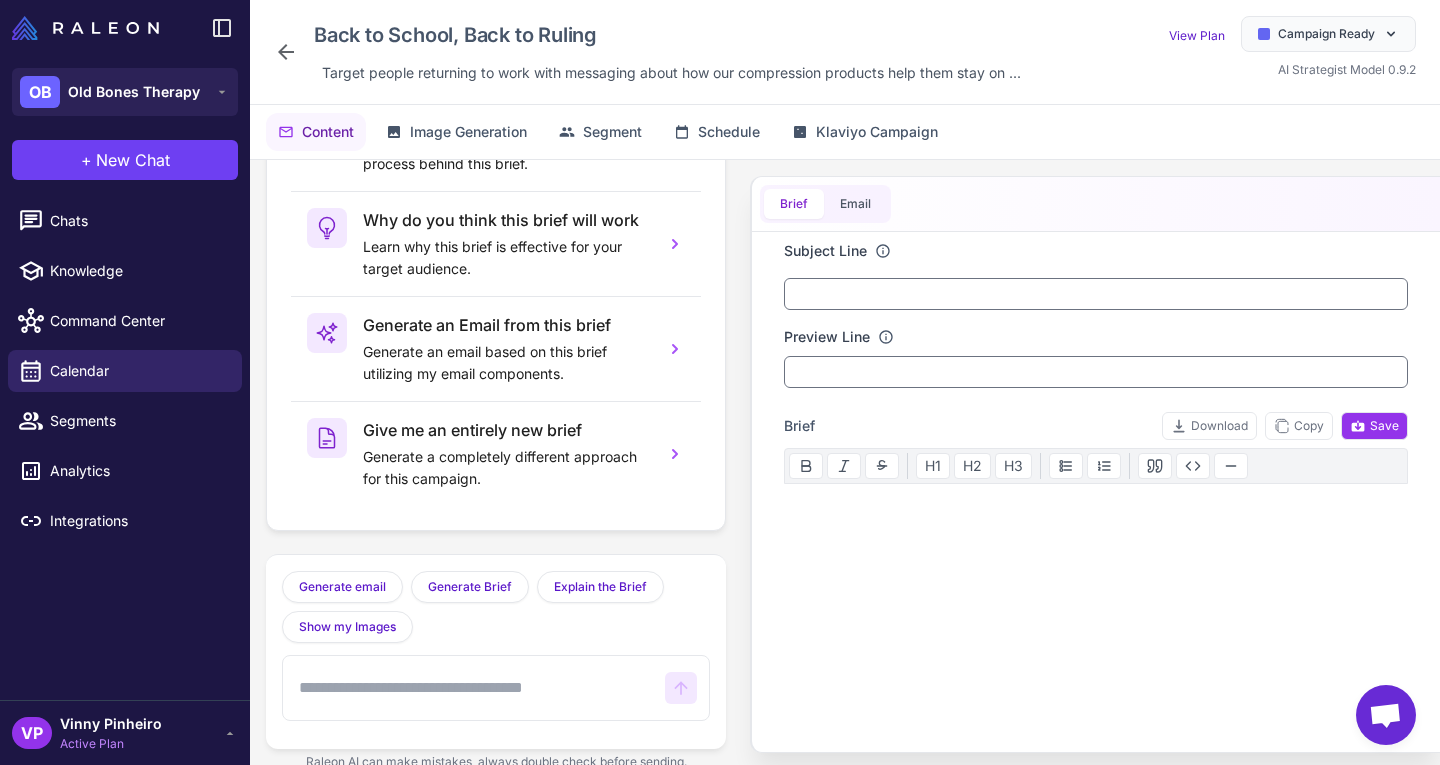 click on "Brief" at bounding box center [794, 204] 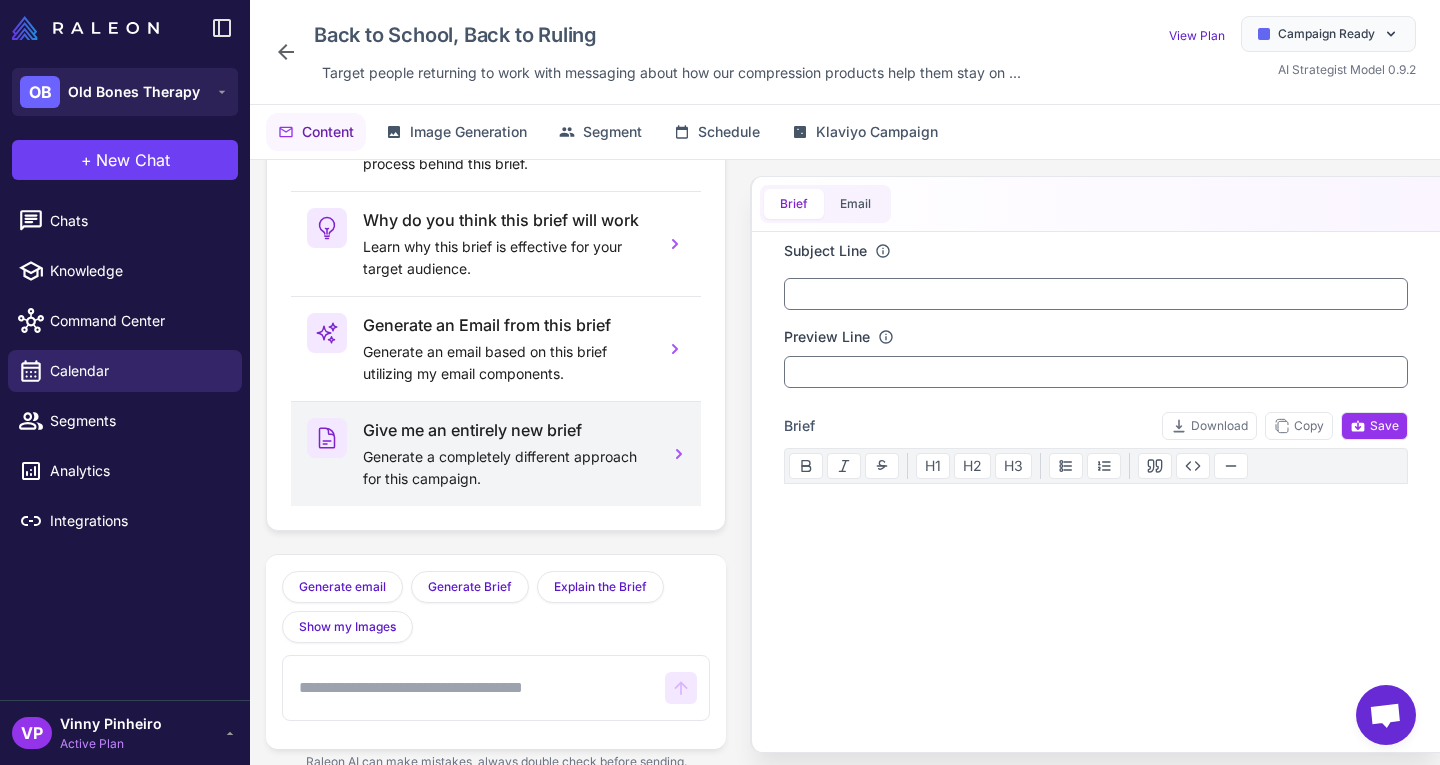 scroll, scrollTop: 0, scrollLeft: 0, axis: both 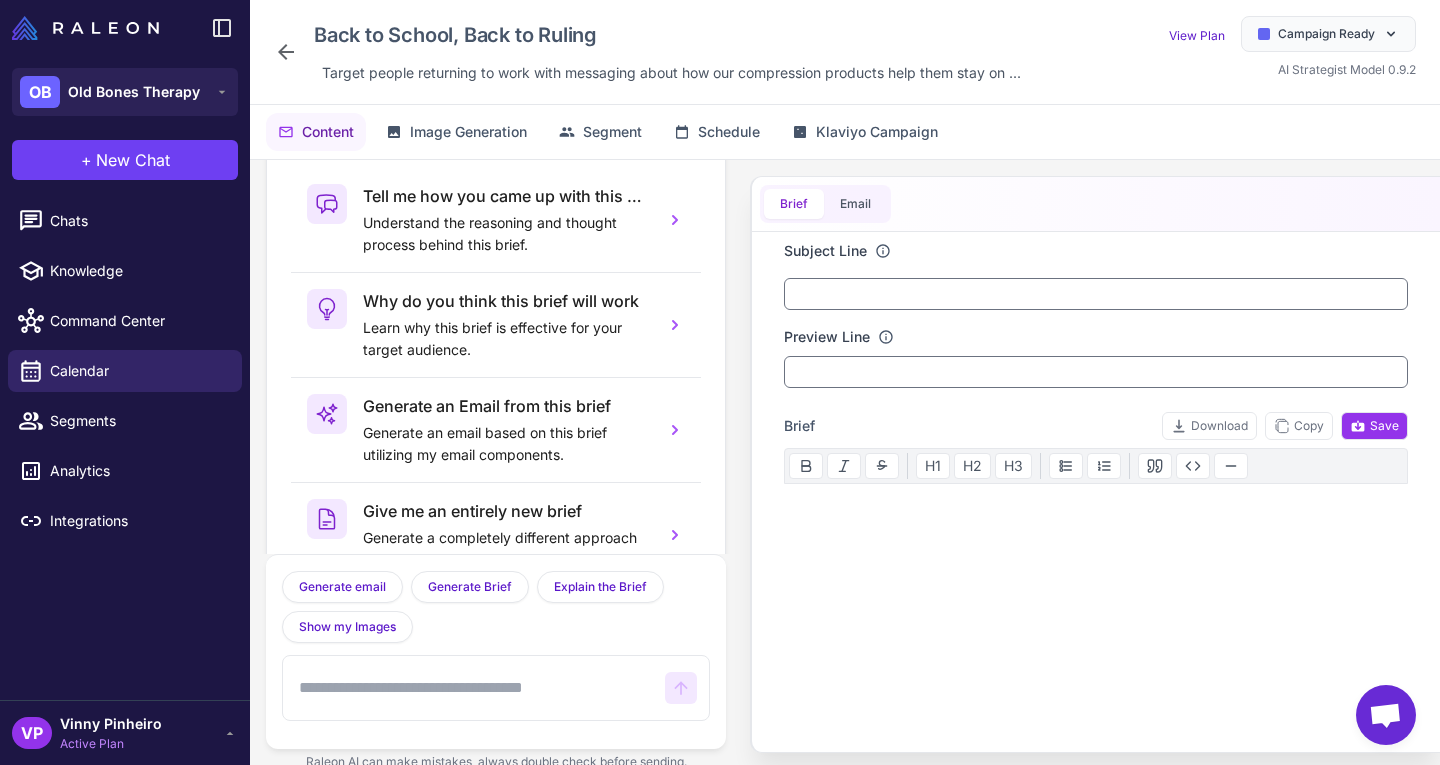 click on "Brief   Email" at bounding box center [1096, 204] 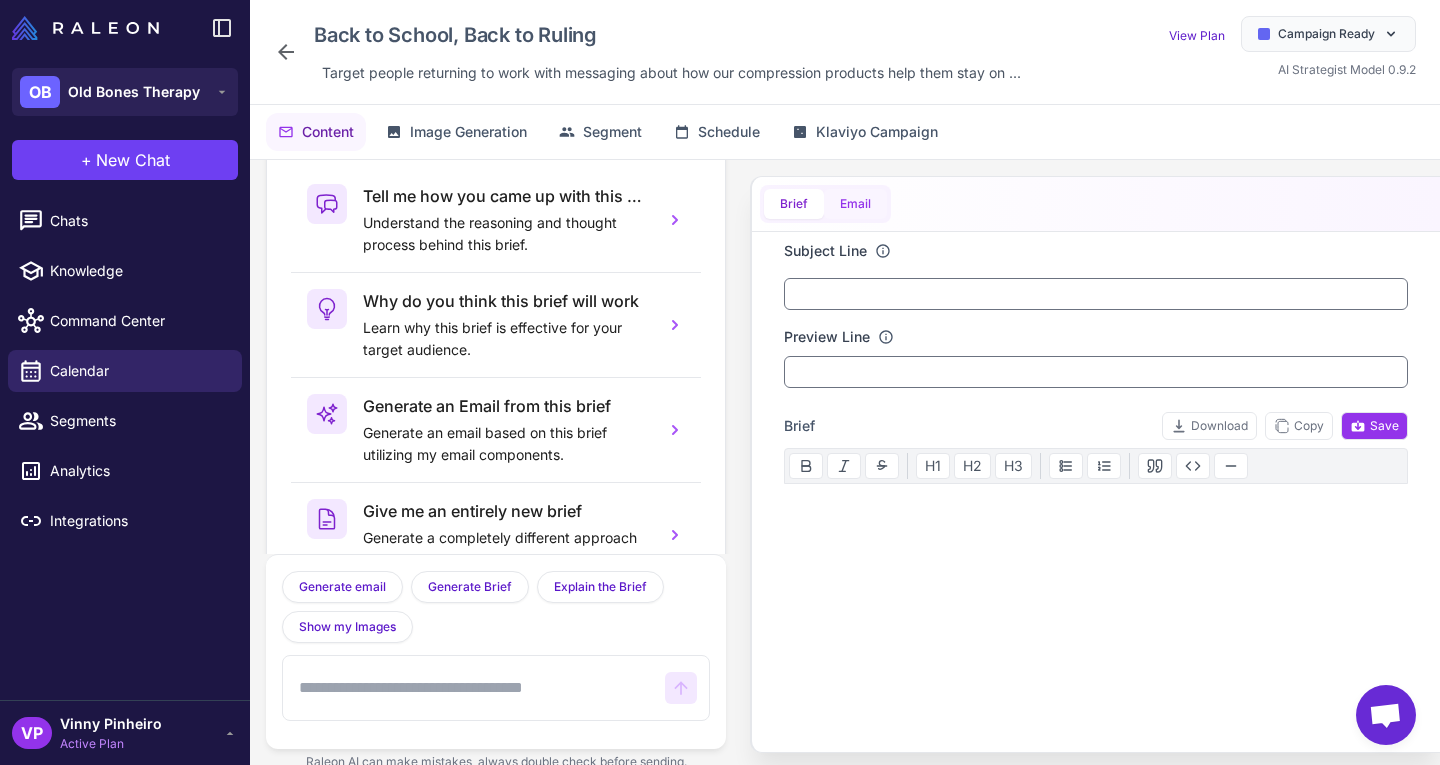 click on "Email" at bounding box center (855, 204) 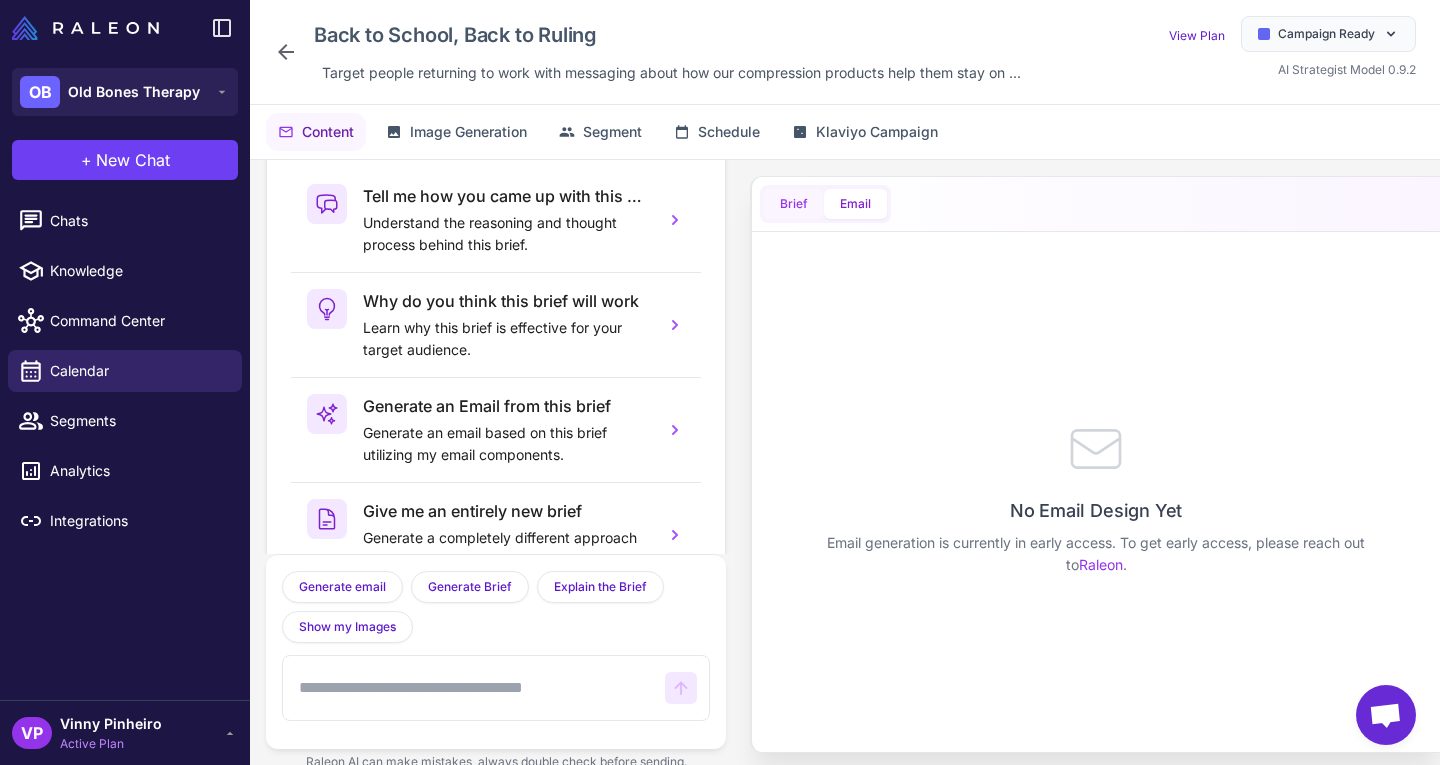 click on "Brief" at bounding box center (794, 204) 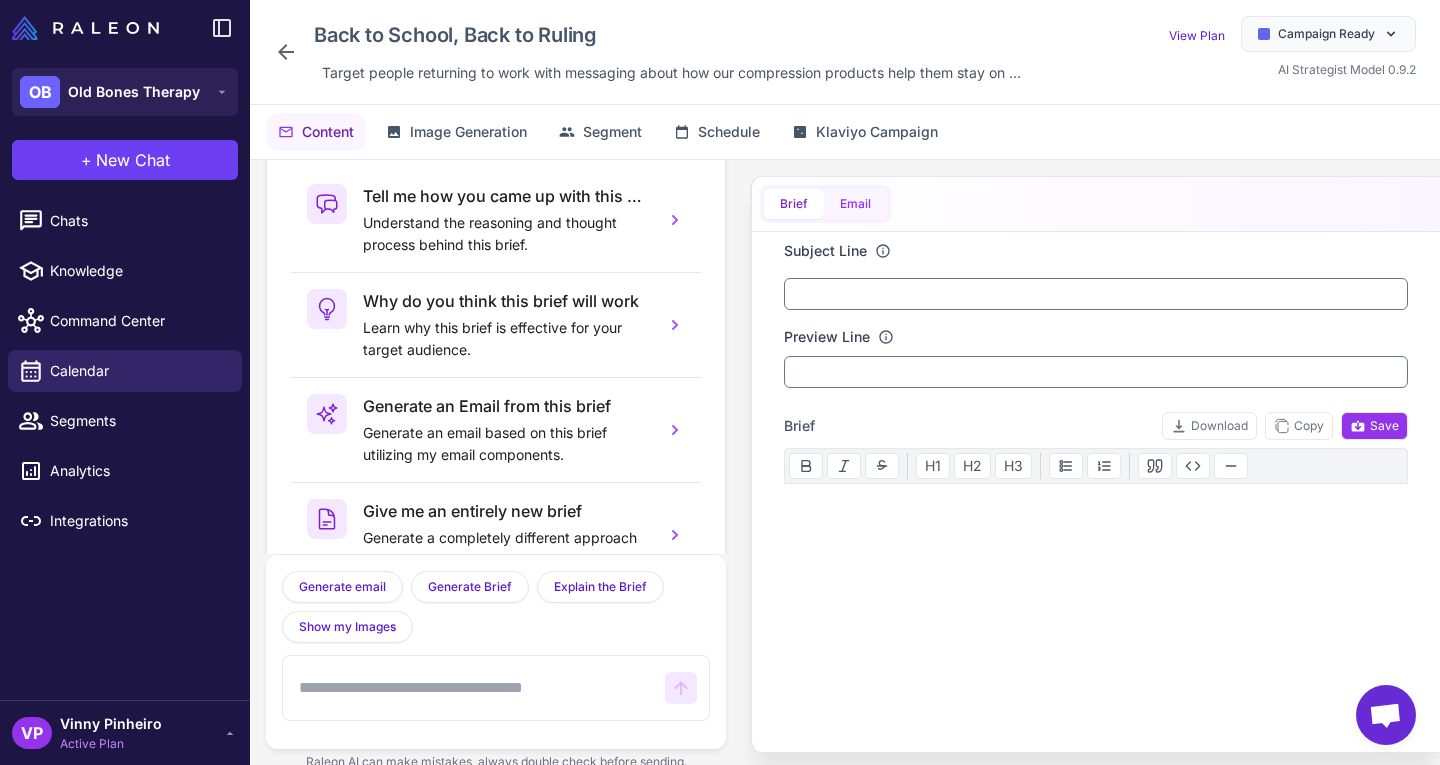click on "Email" at bounding box center (855, 204) 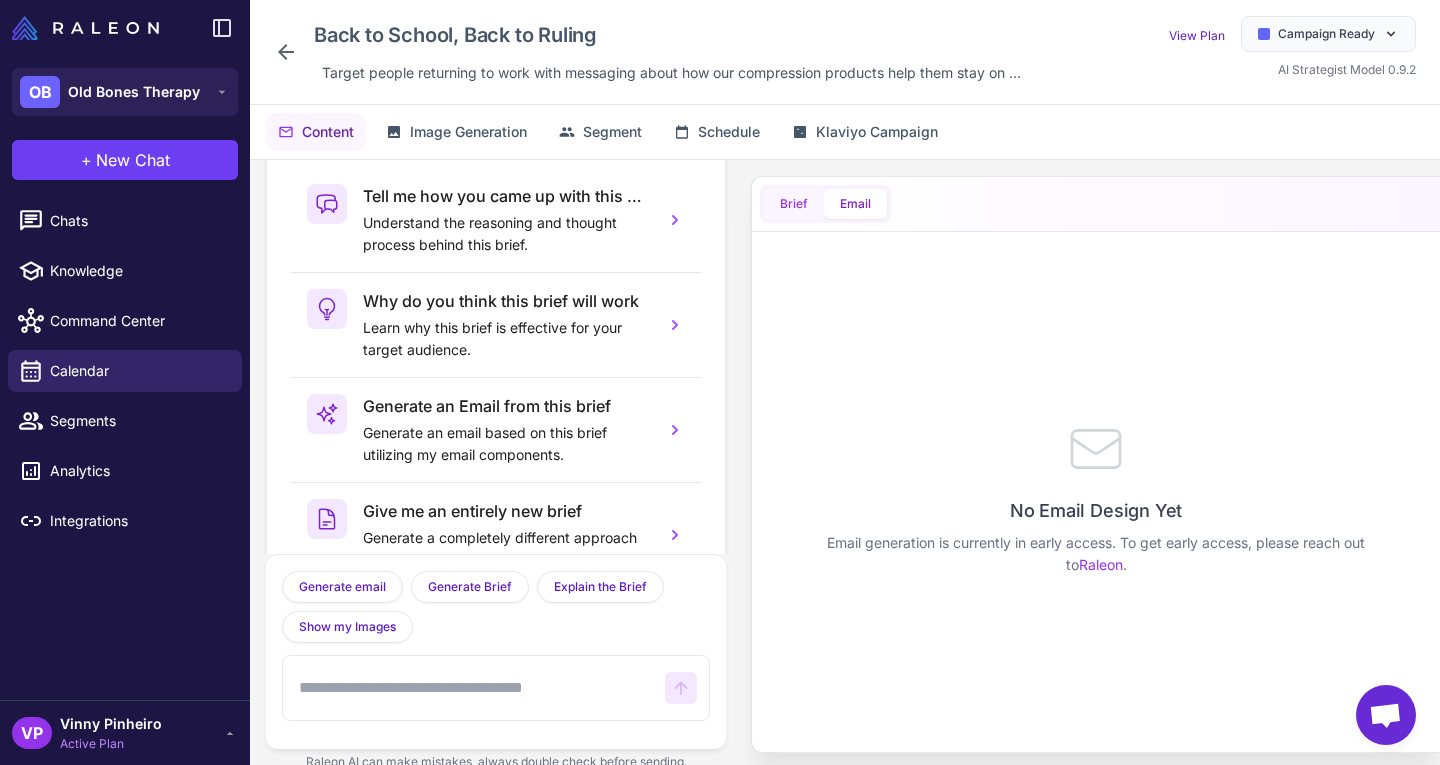 click on "Brief" at bounding box center [794, 204] 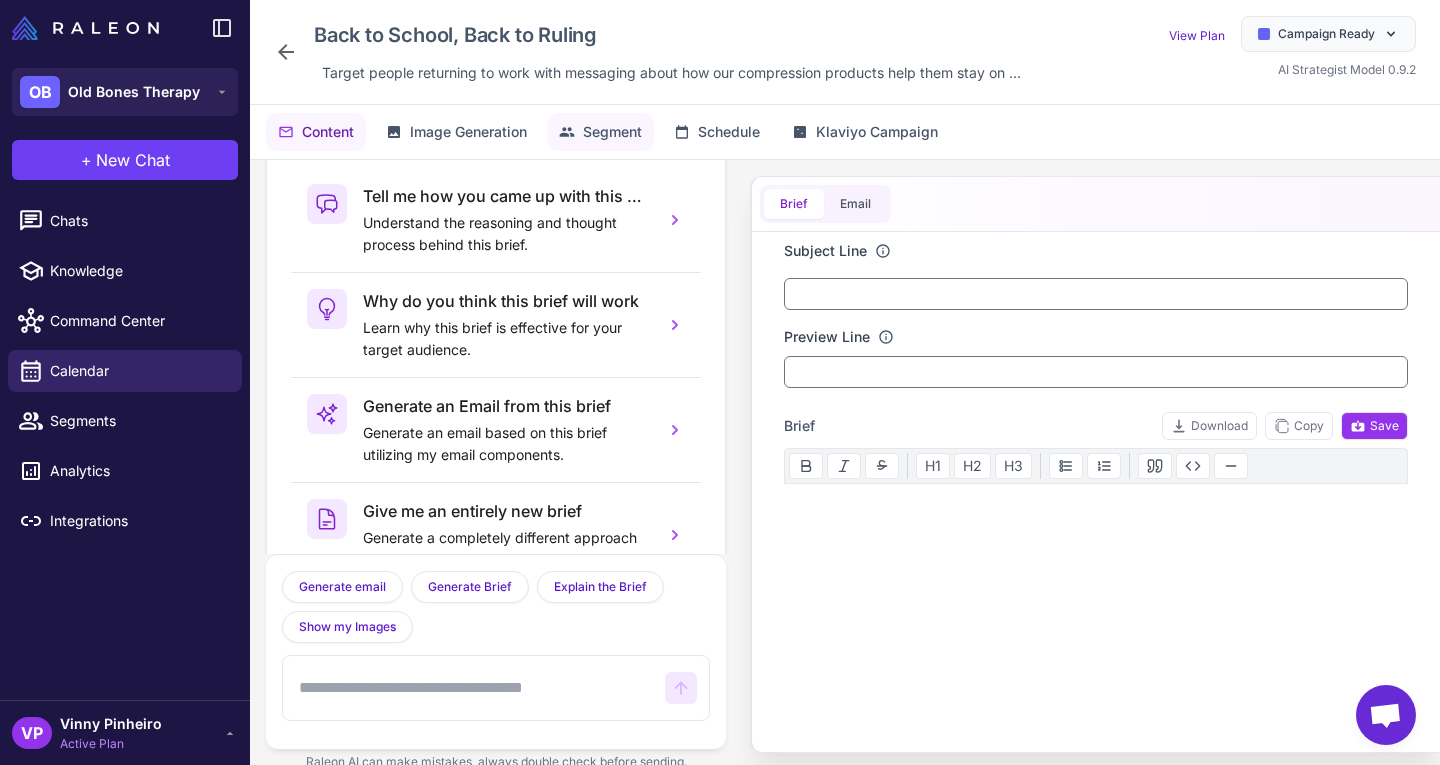 click on "Segment" 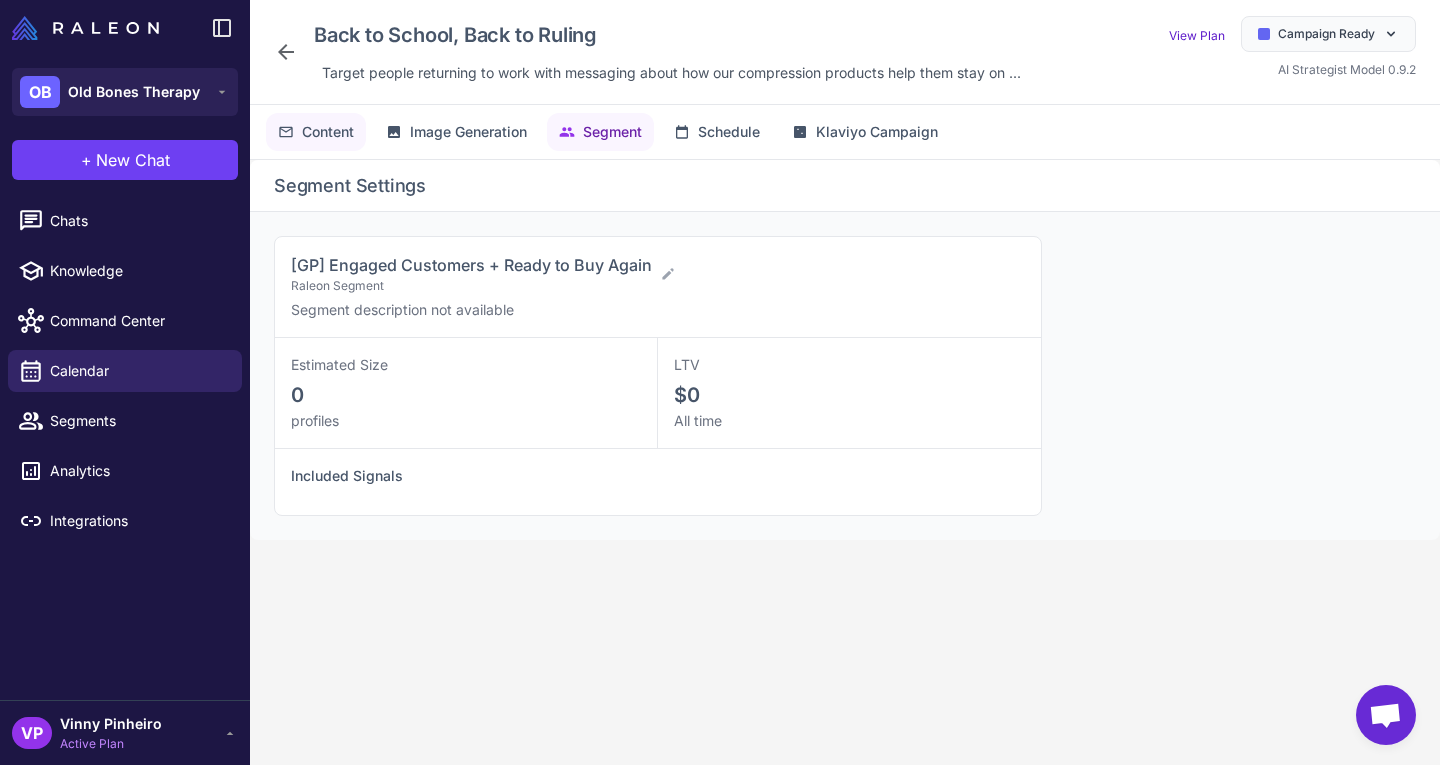click on "Content" at bounding box center (328, 132) 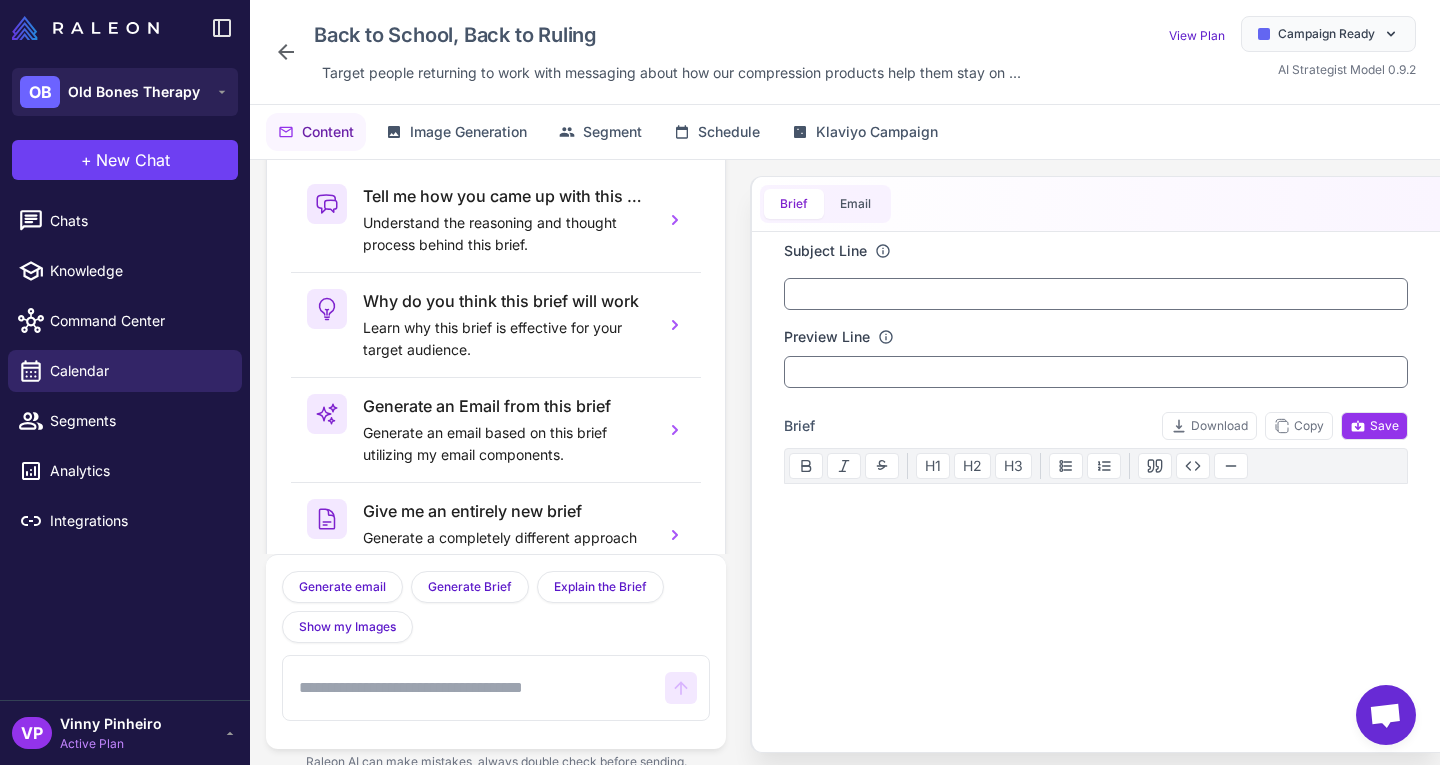 scroll, scrollTop: 81, scrollLeft: 0, axis: vertical 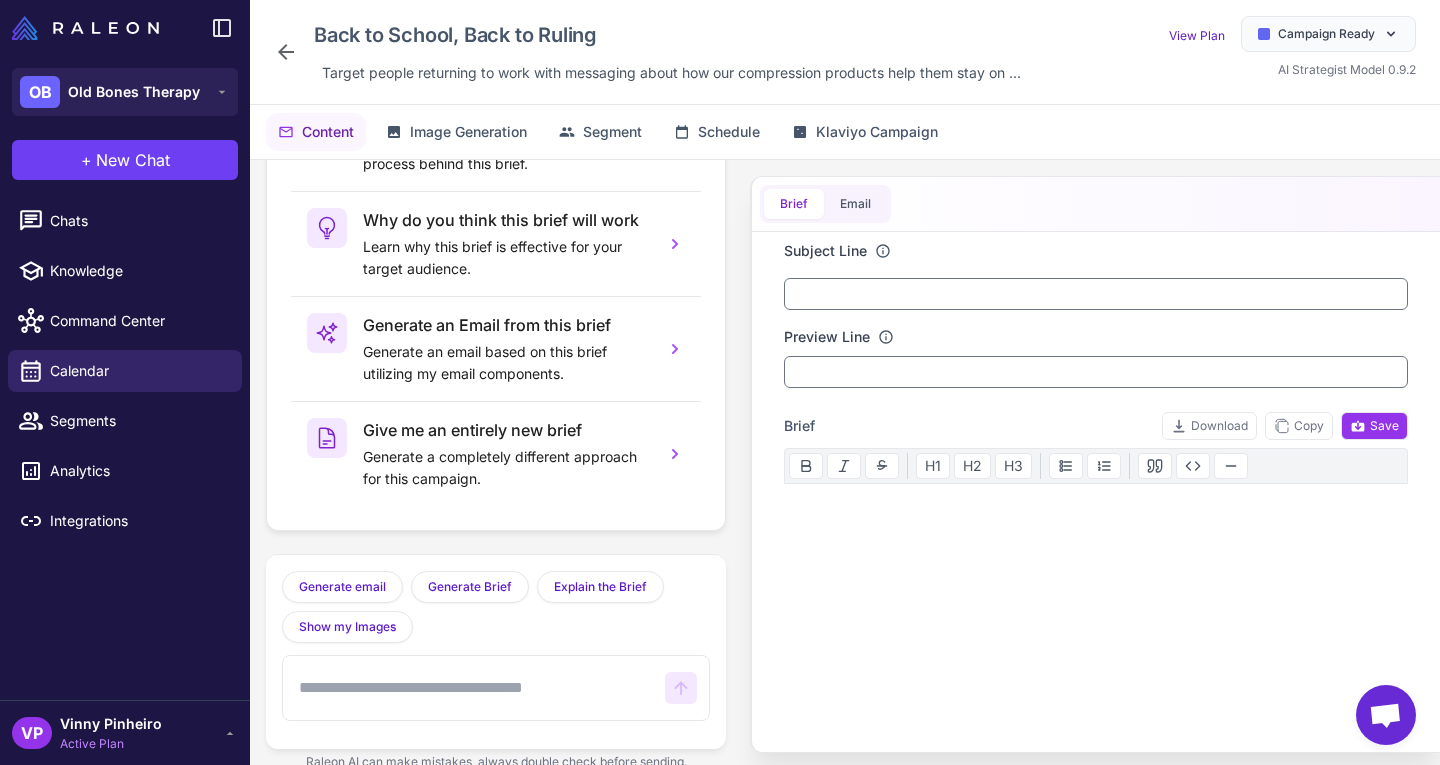 type 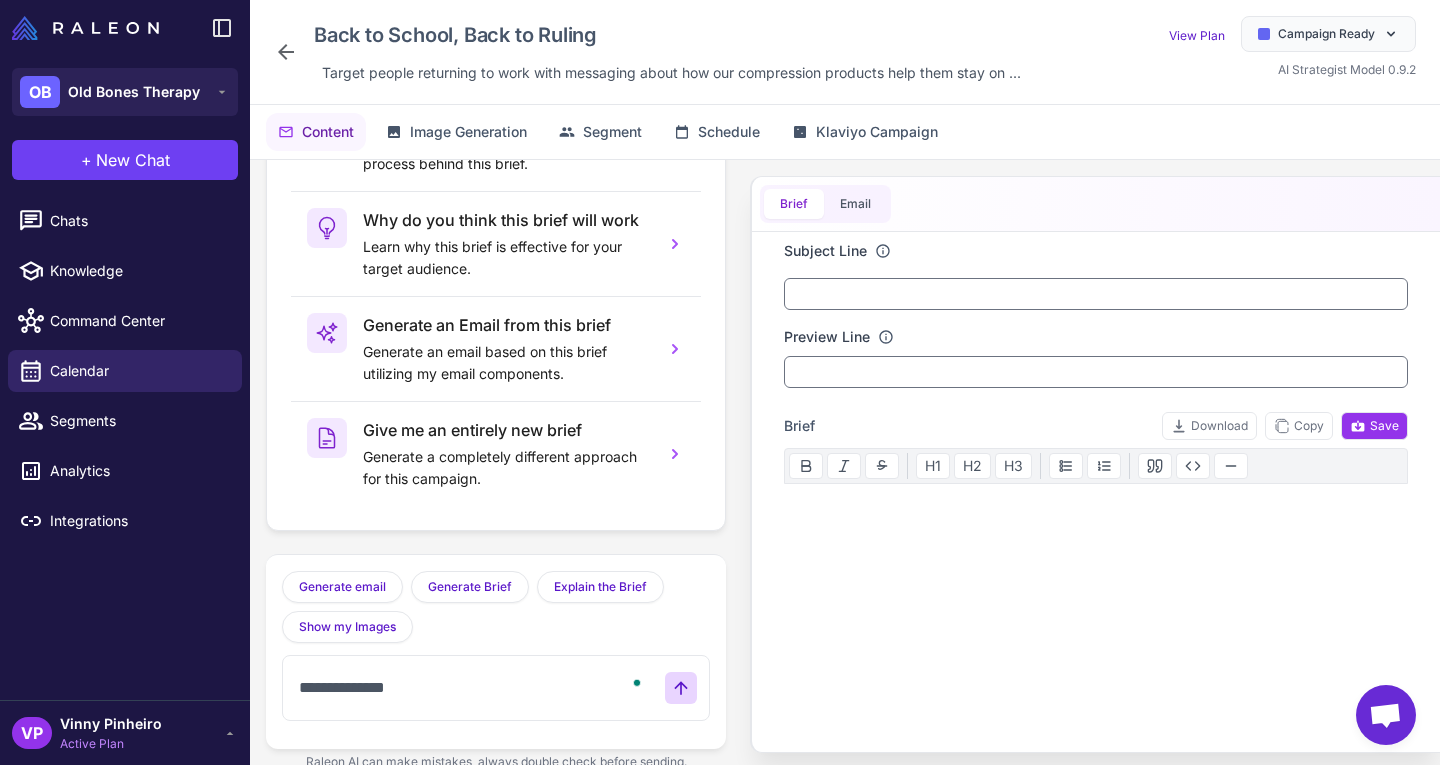 type on "**********" 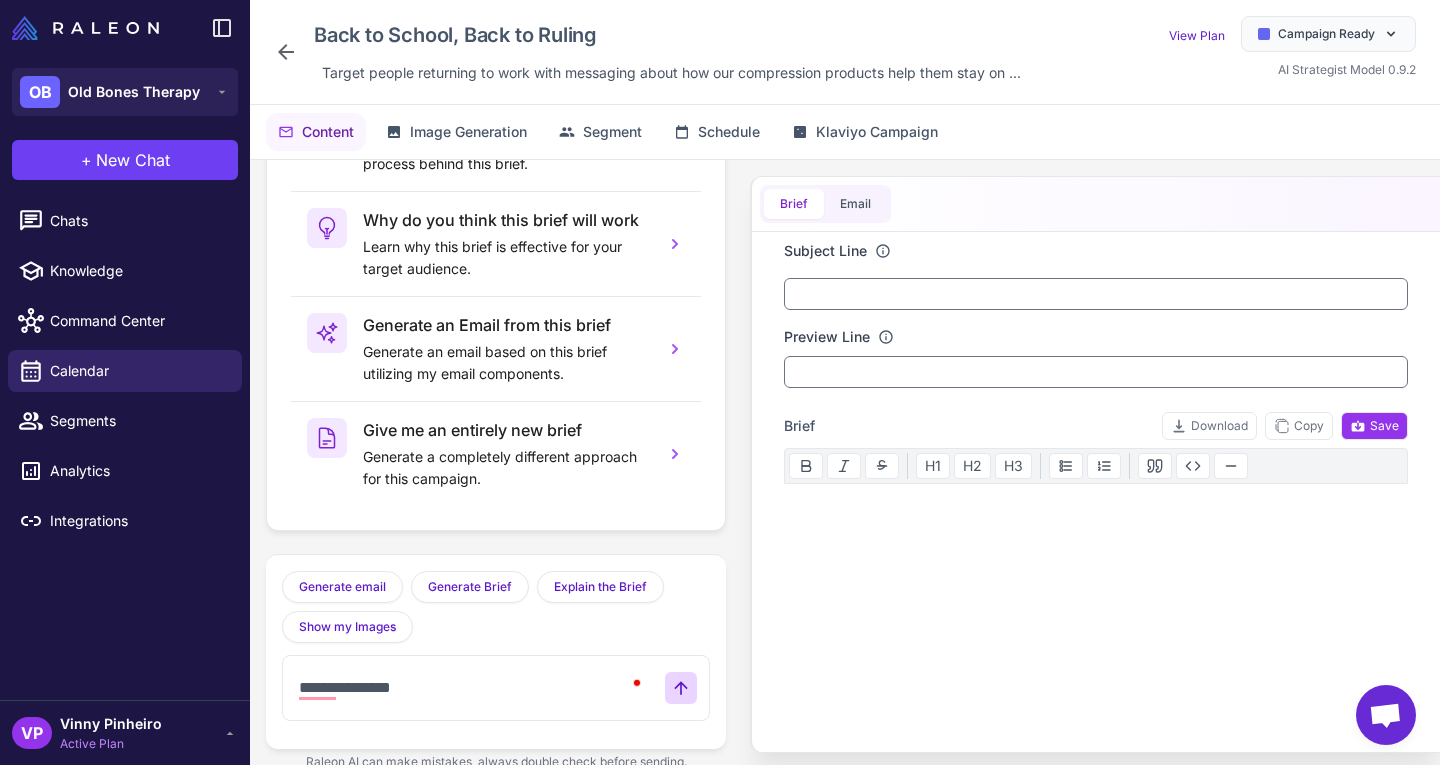 type 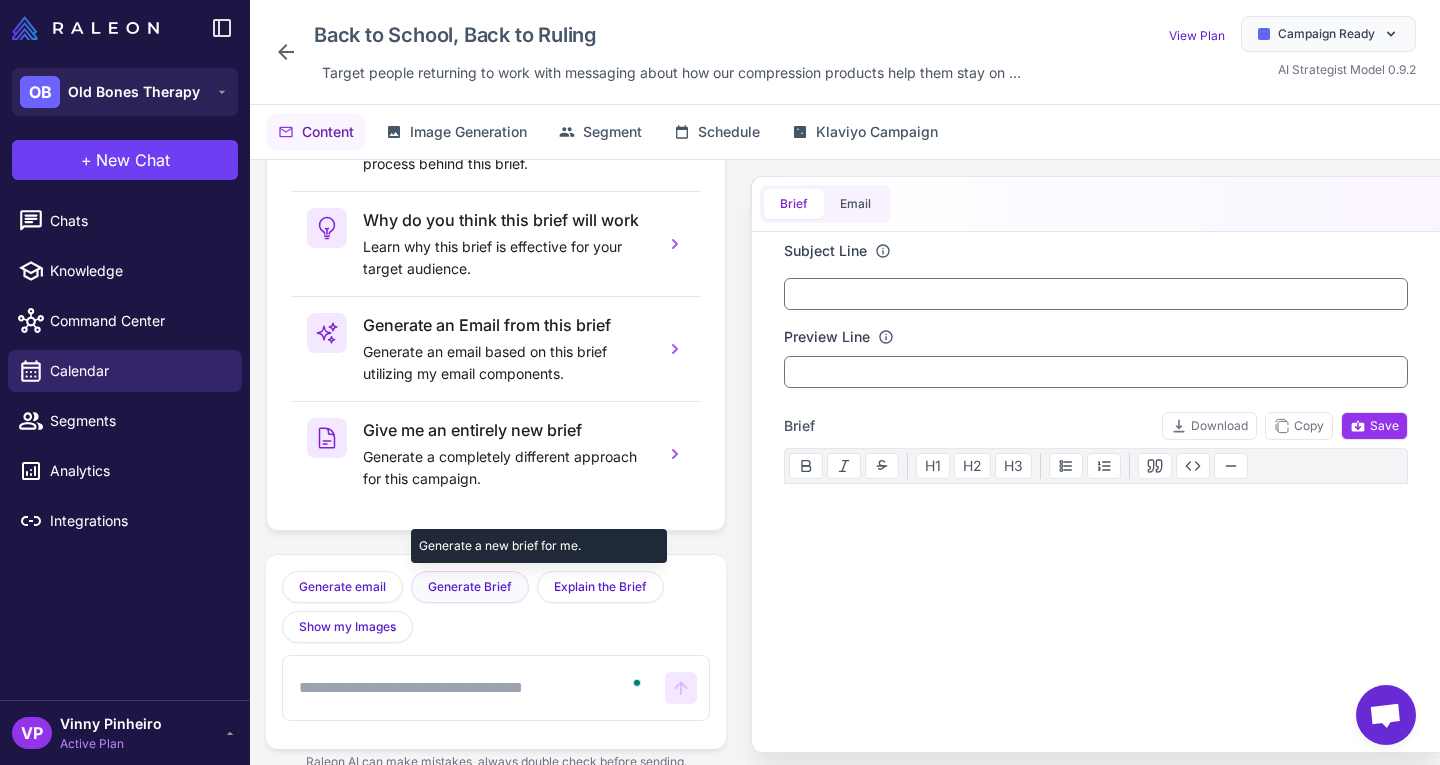 click on "Generate Brief" at bounding box center (470, 587) 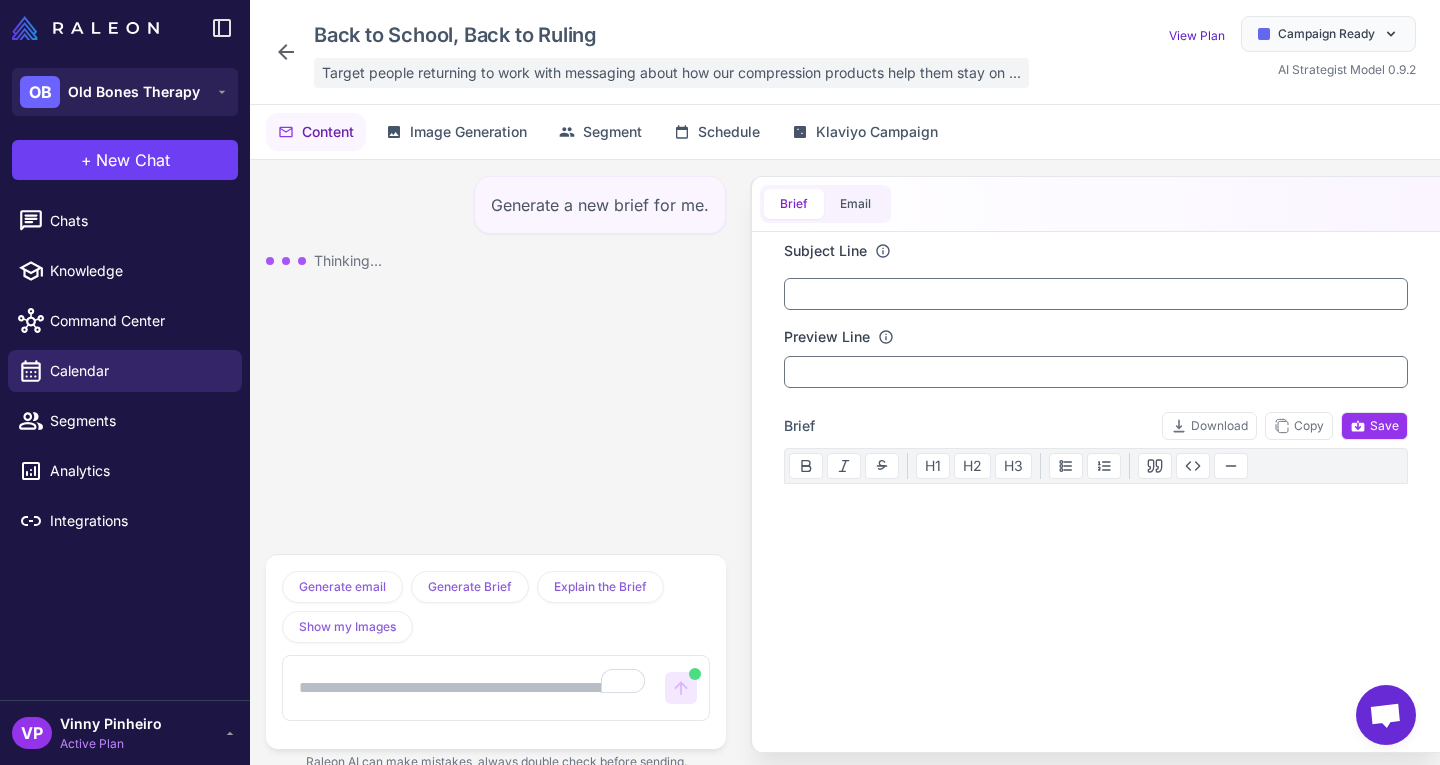 click on "Target people returning to work with messaging about how our compression products help them stay on ..." at bounding box center [671, 73] 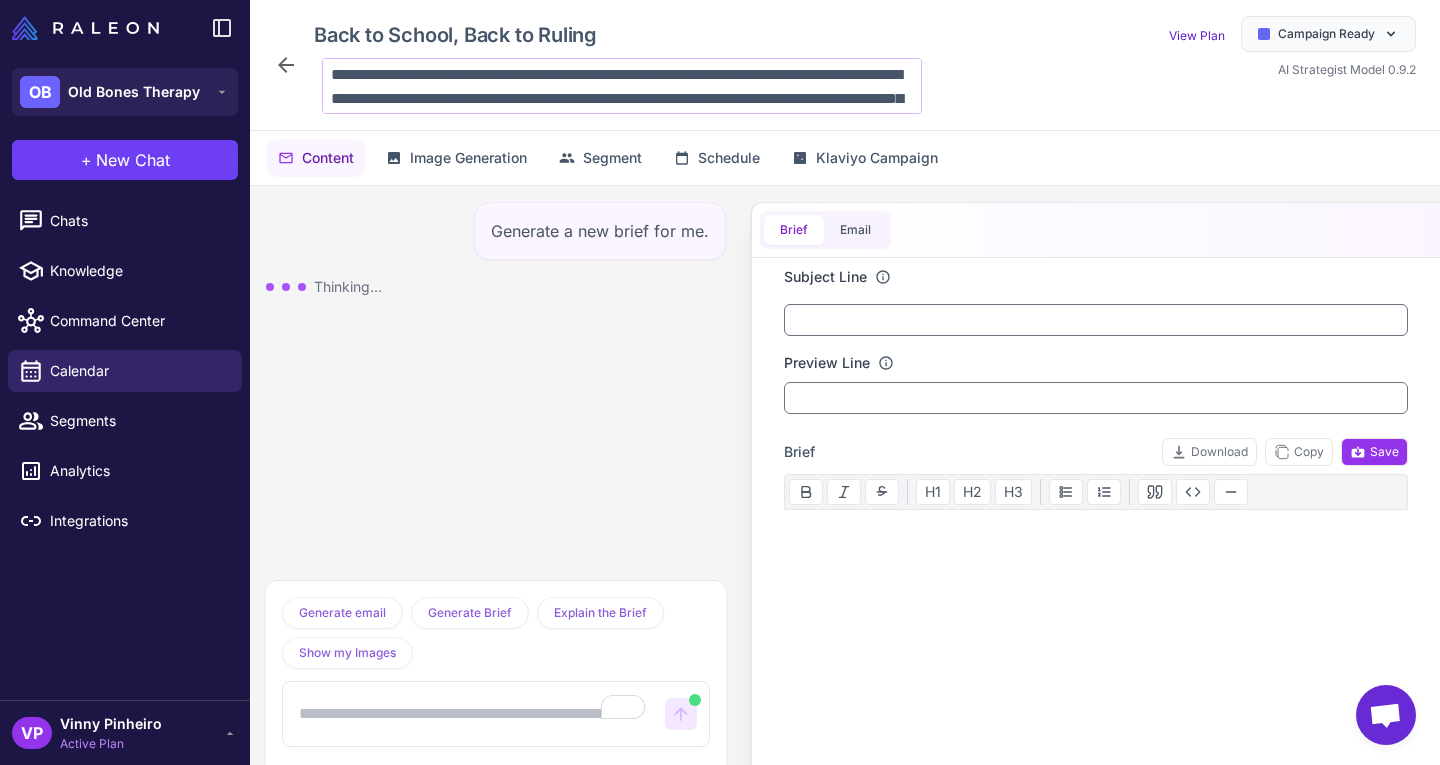 scroll, scrollTop: 50, scrollLeft: 0, axis: vertical 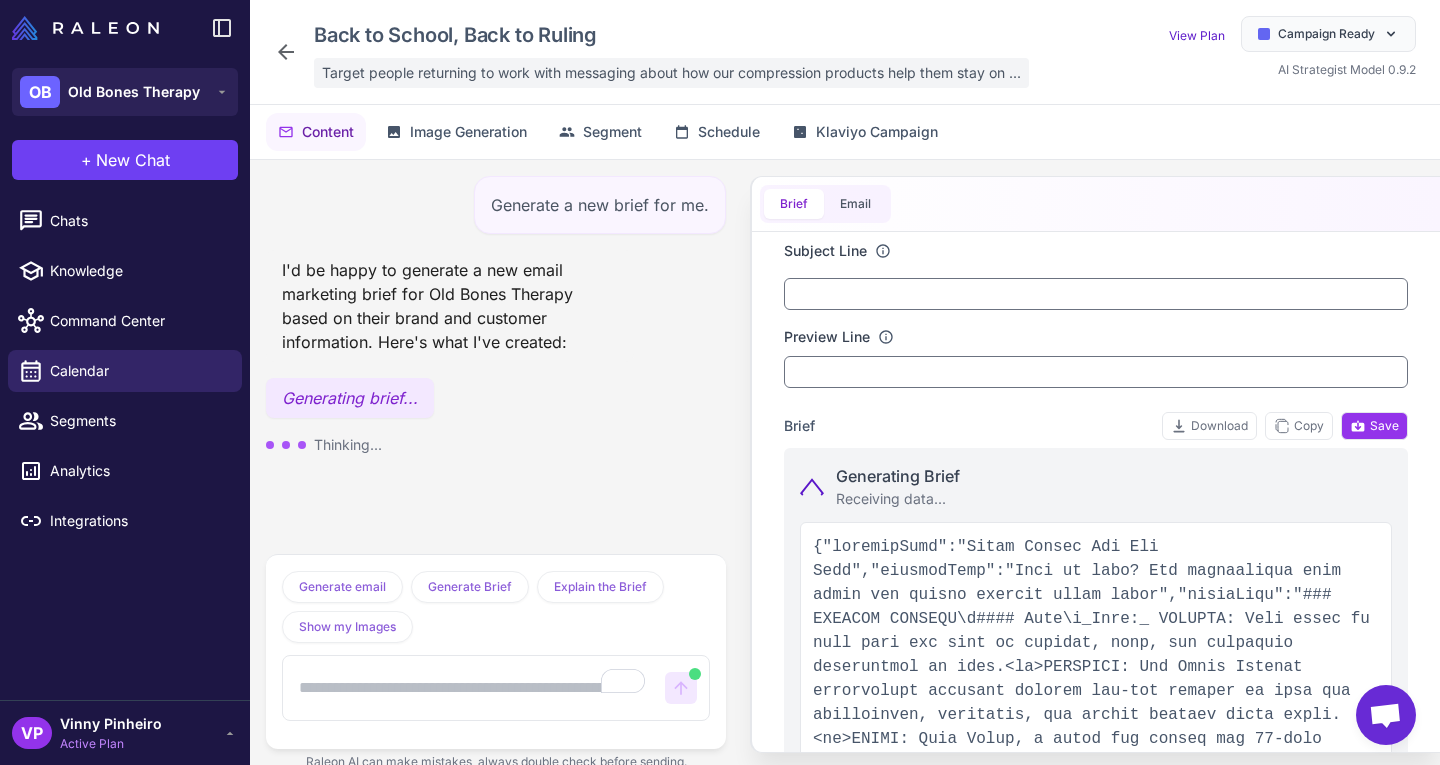 type on "**********" 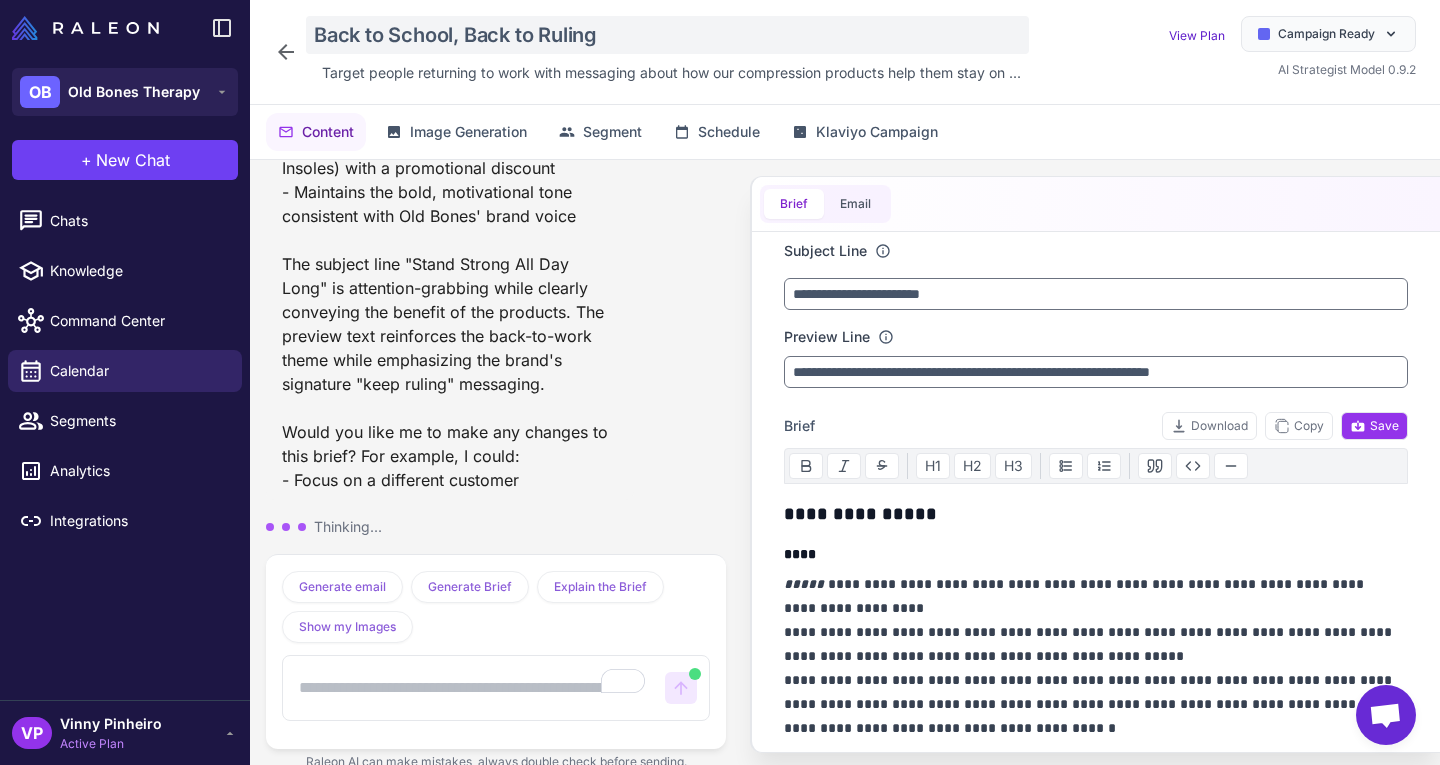 click on "Back to School, Back to Ruling" 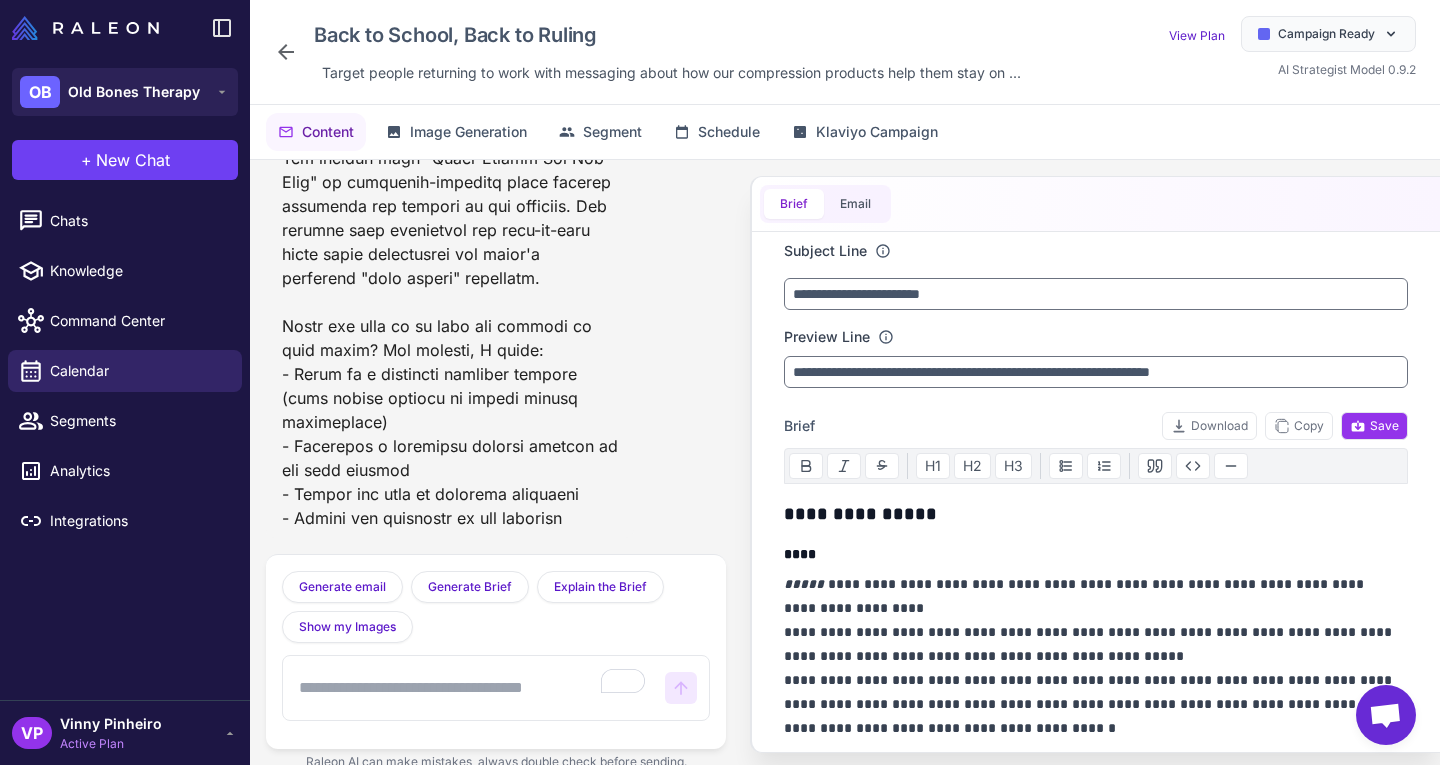 scroll, scrollTop: 775, scrollLeft: 0, axis: vertical 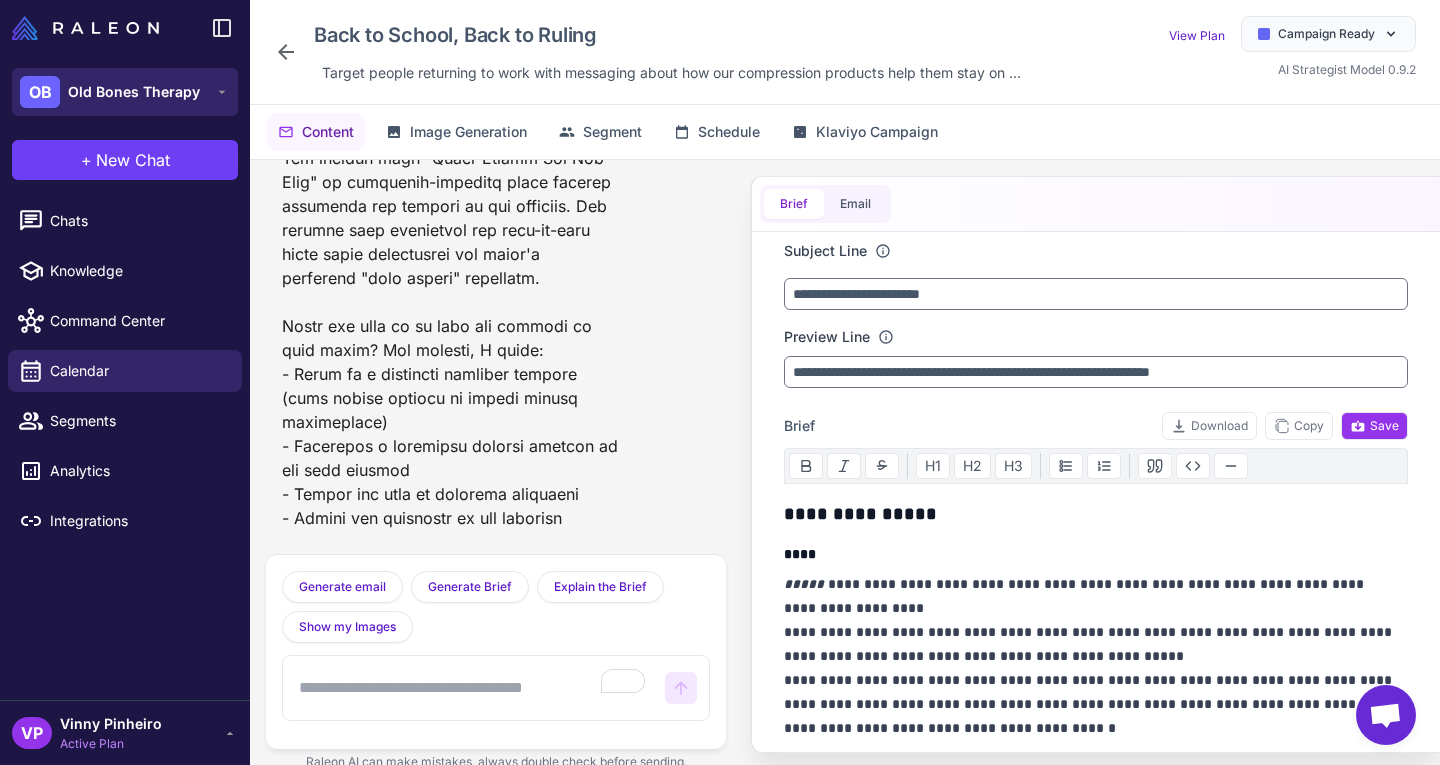 click on "Old Bones Therapy" at bounding box center [134, 92] 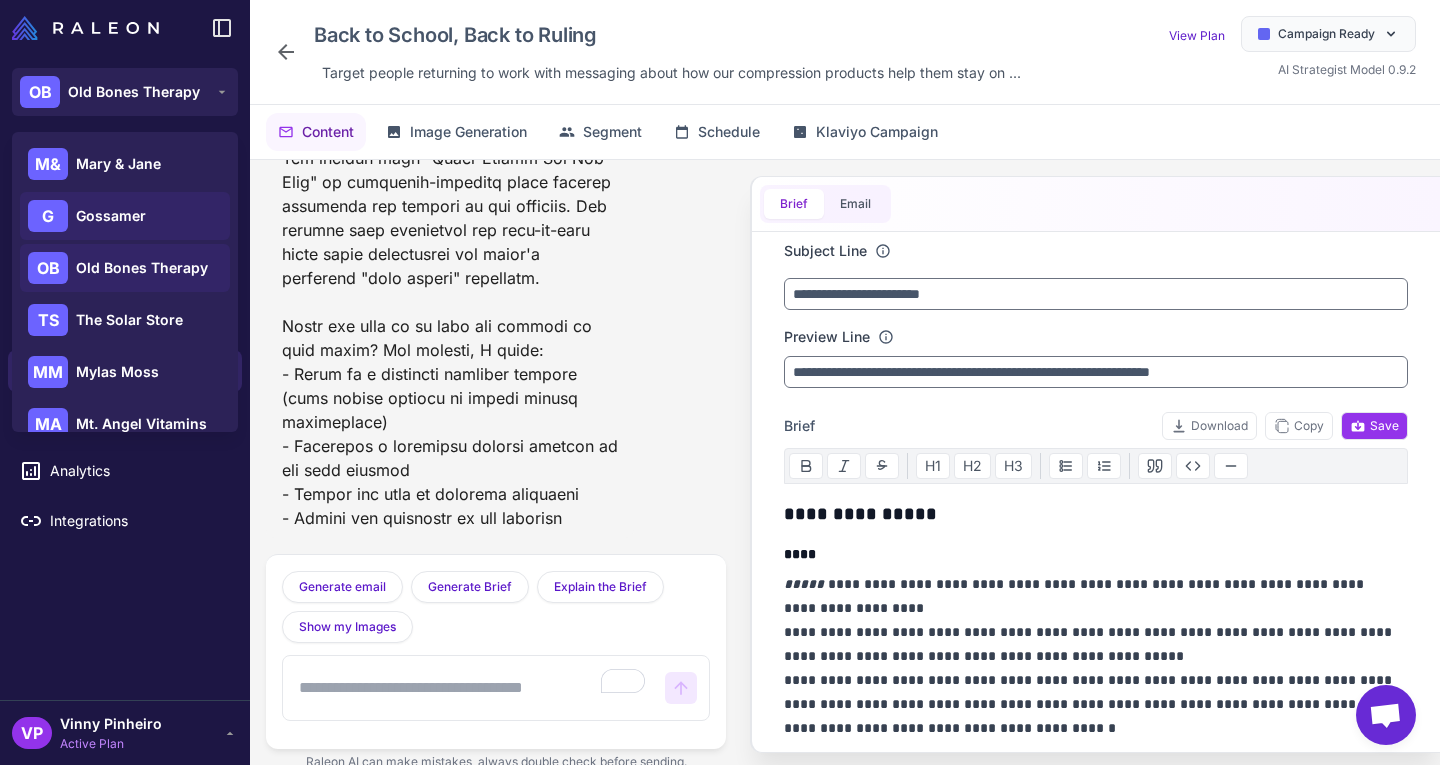 click on "G Gossamer" 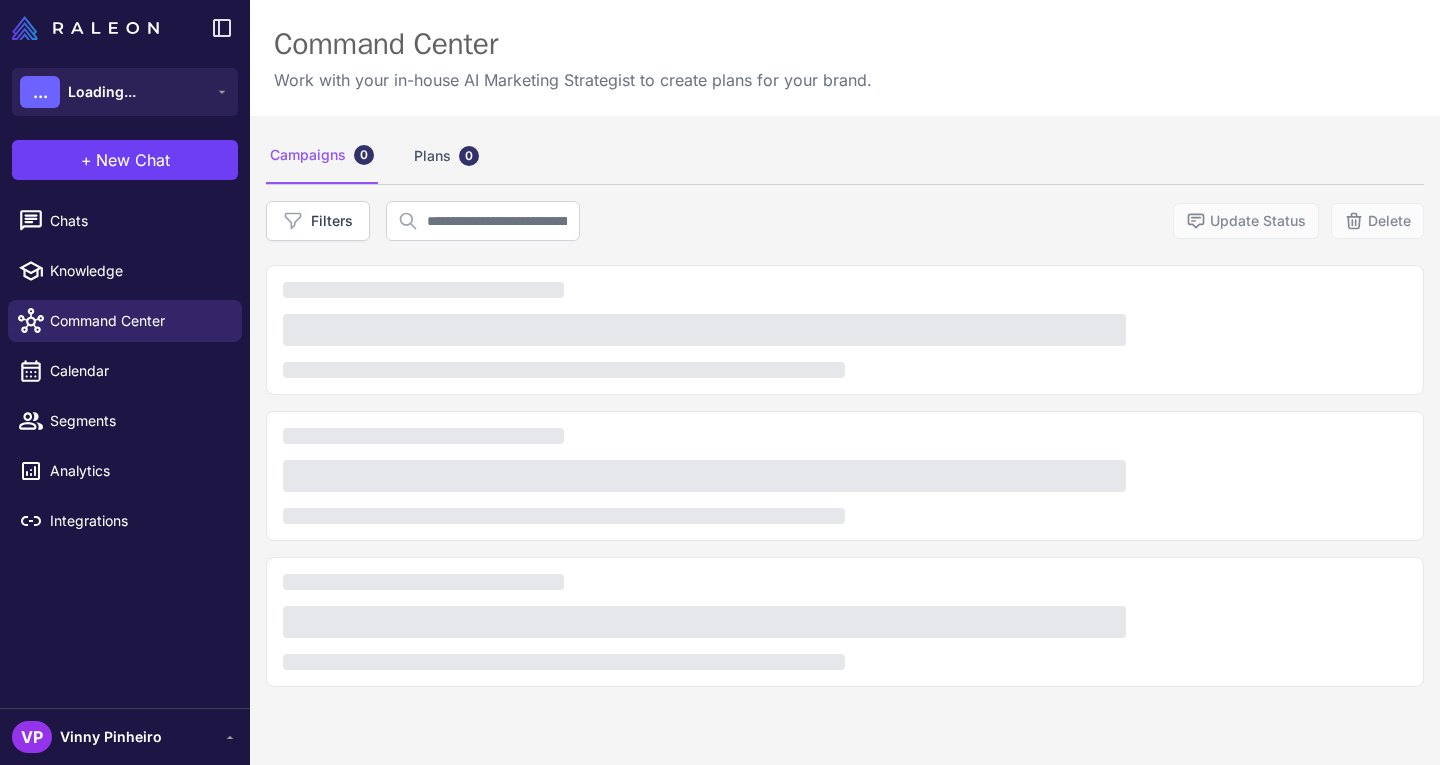 scroll, scrollTop: 0, scrollLeft: 0, axis: both 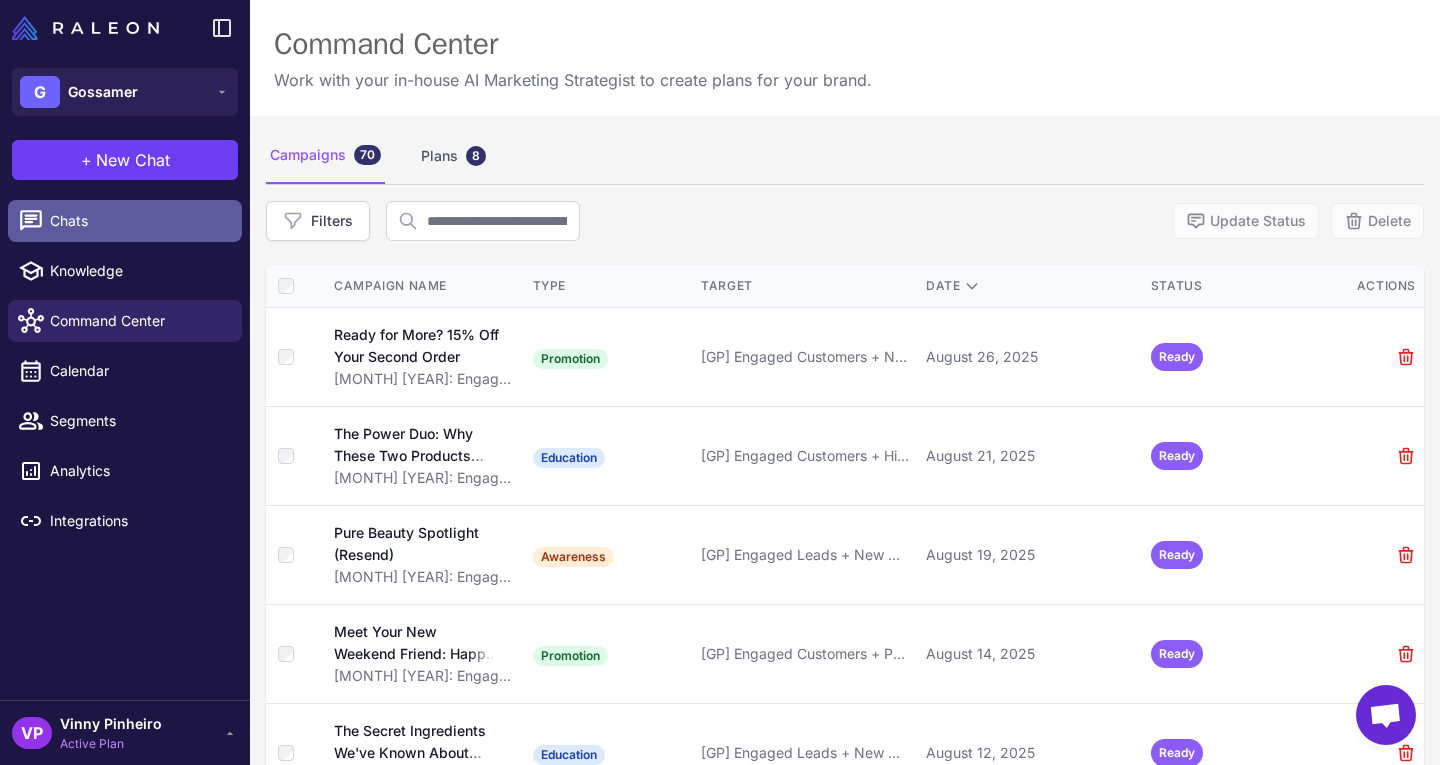 click on "Chats" at bounding box center [138, 221] 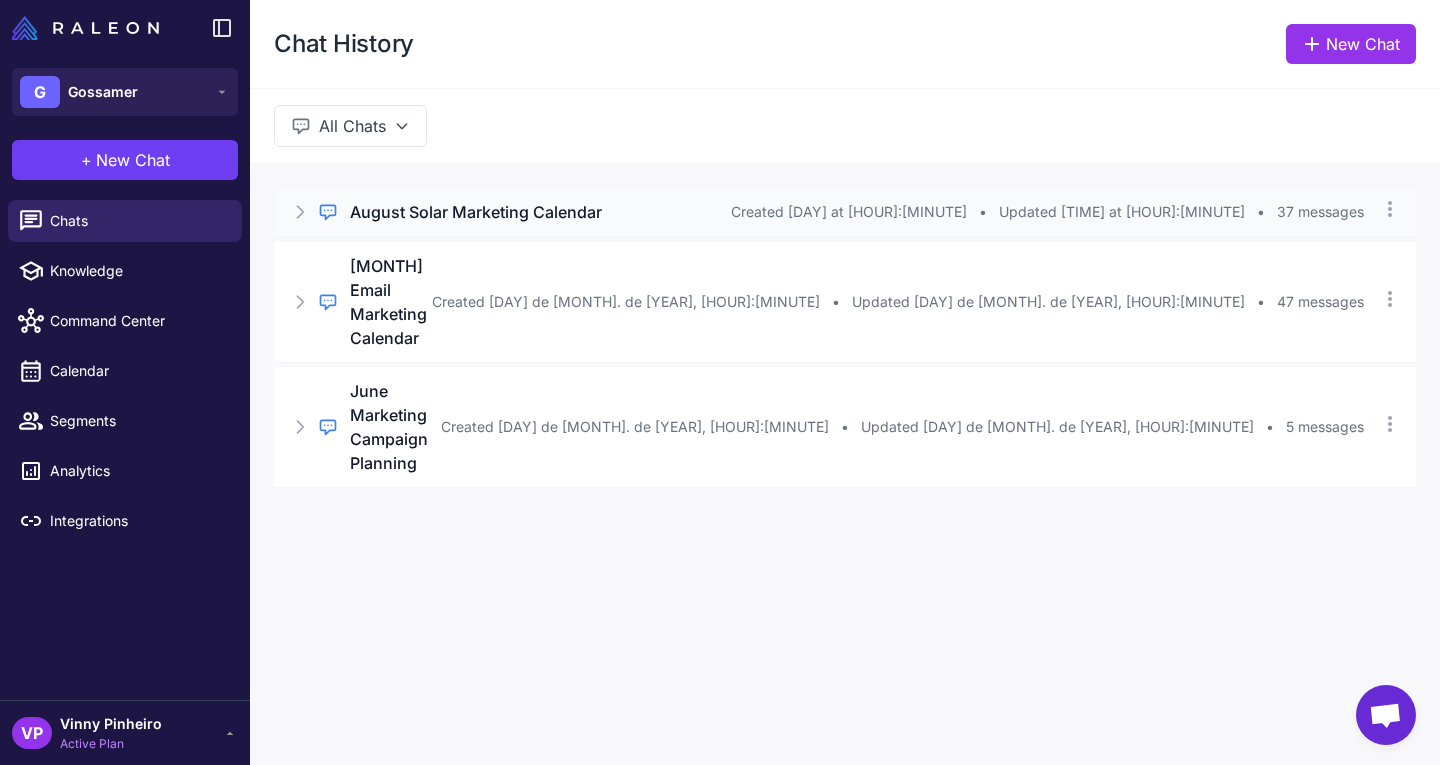 click on "Regular Chat August Solar Marketing Calendar Created Yesterday at 19:13 • Updated Today at 13:37 • 37 messages" at bounding box center (845, 212) 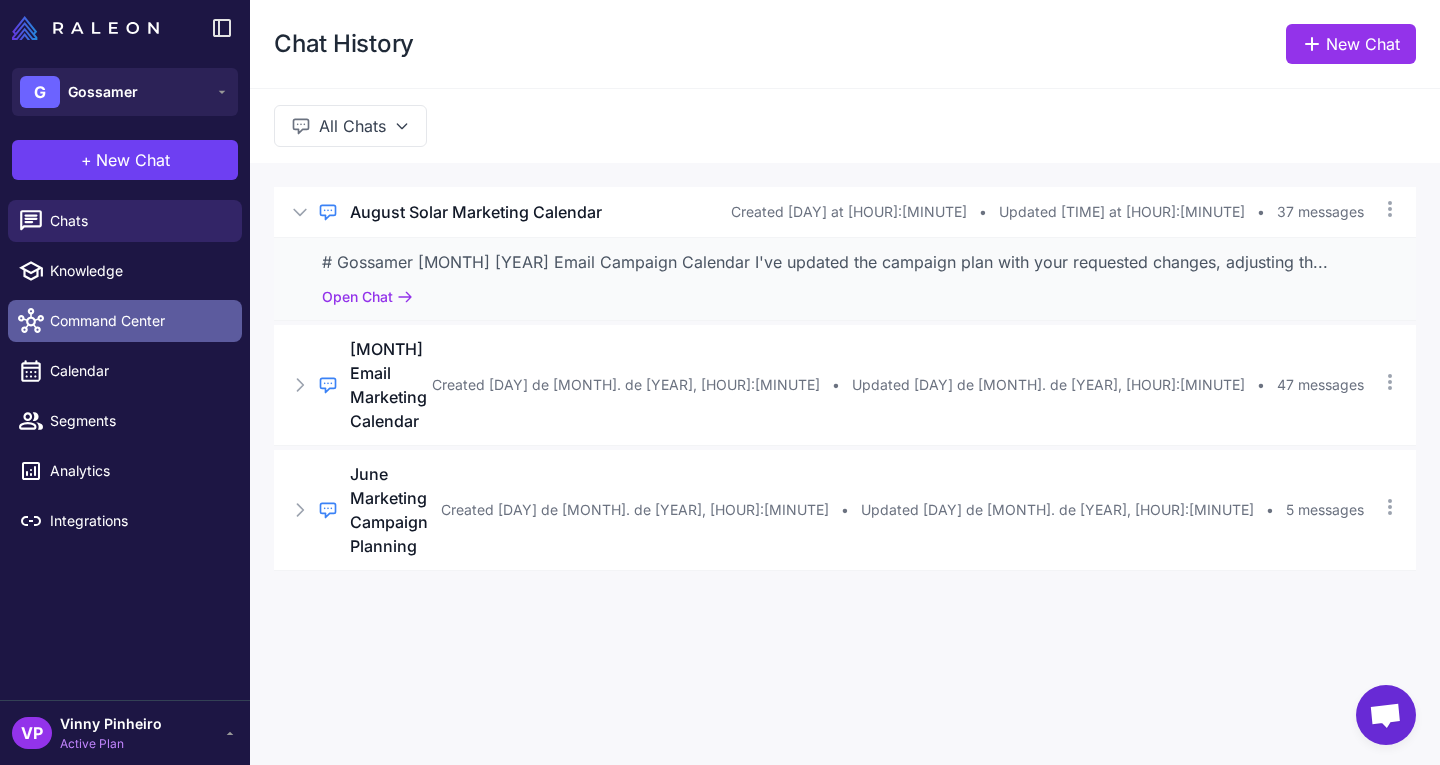 click on "Command Center" at bounding box center (138, 321) 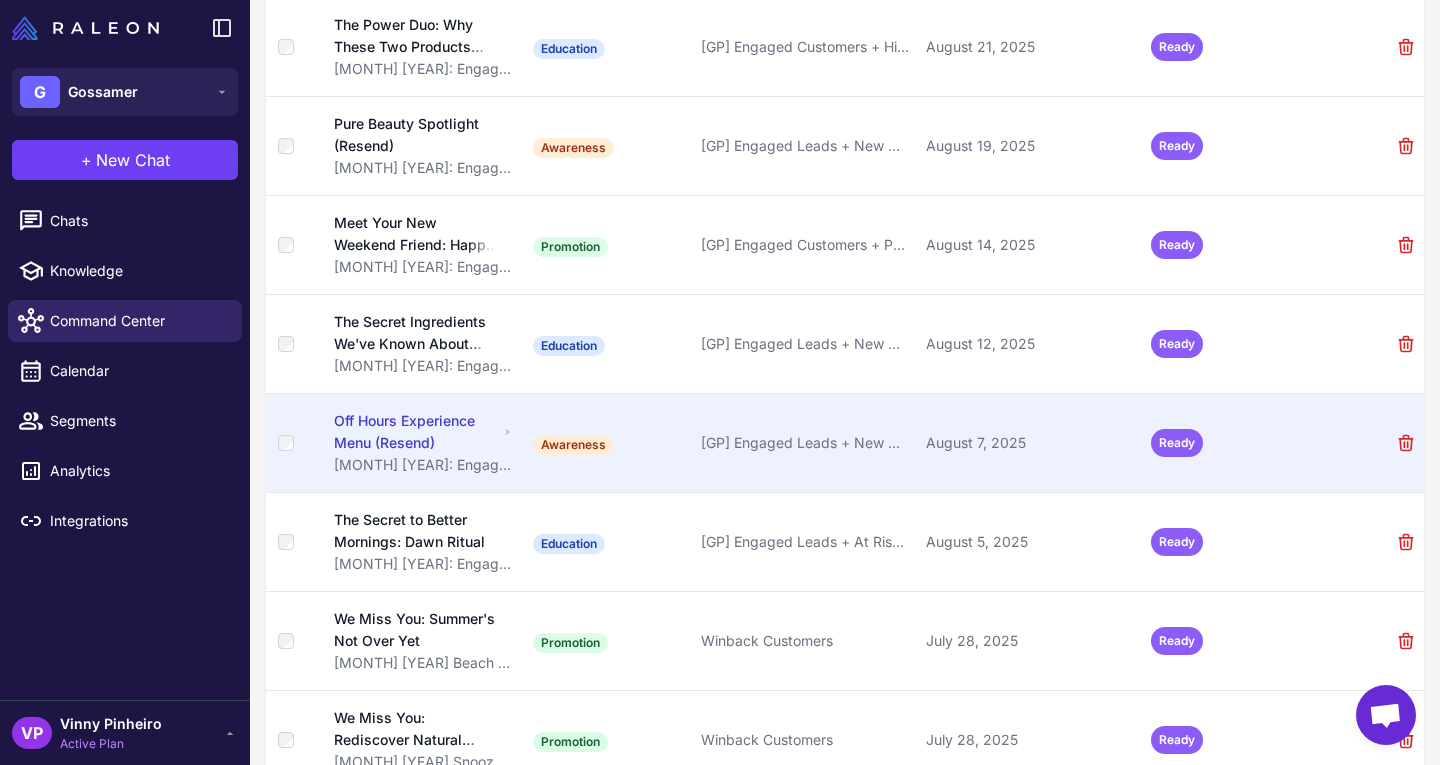 scroll, scrollTop: 405, scrollLeft: 0, axis: vertical 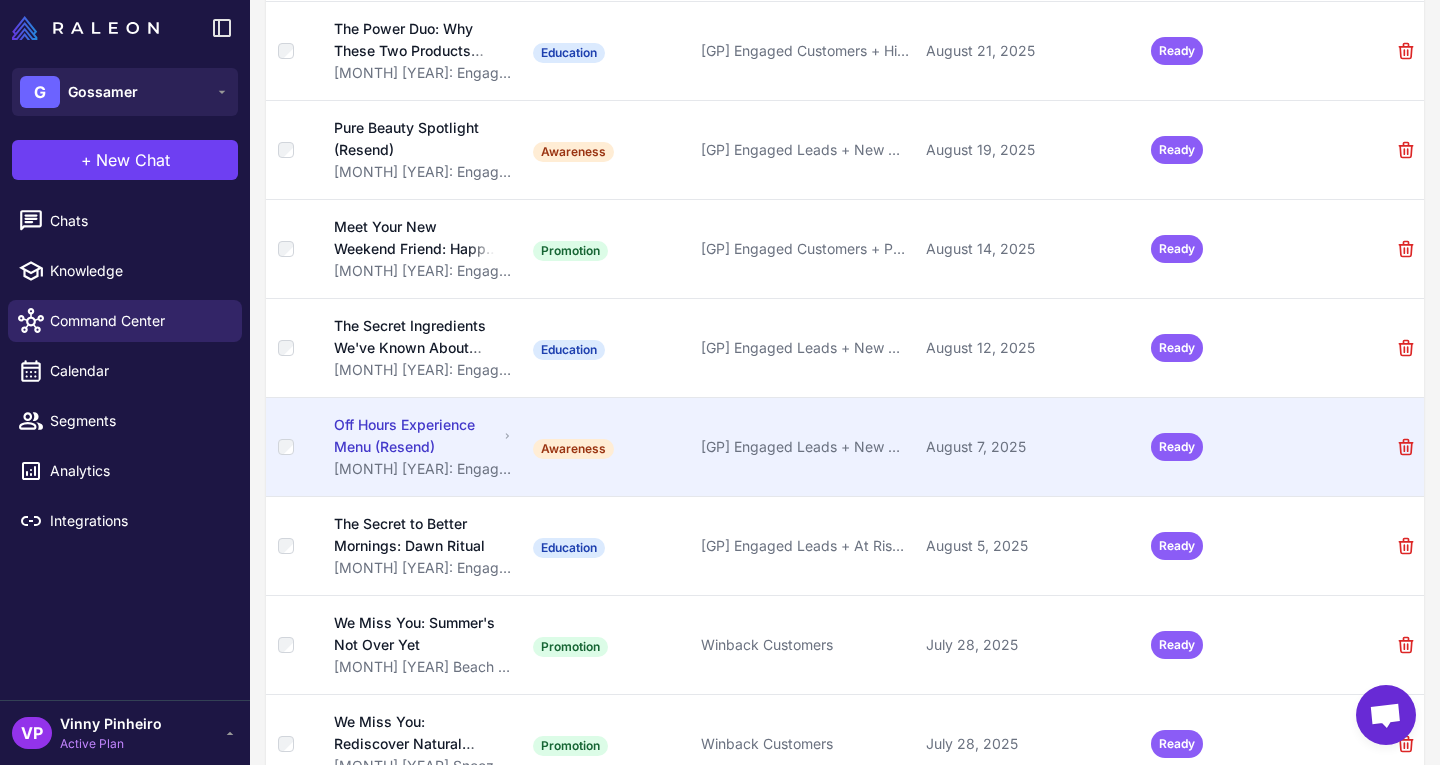 click on "August 2025: Engagement & Retention" at bounding box center [423, 469] 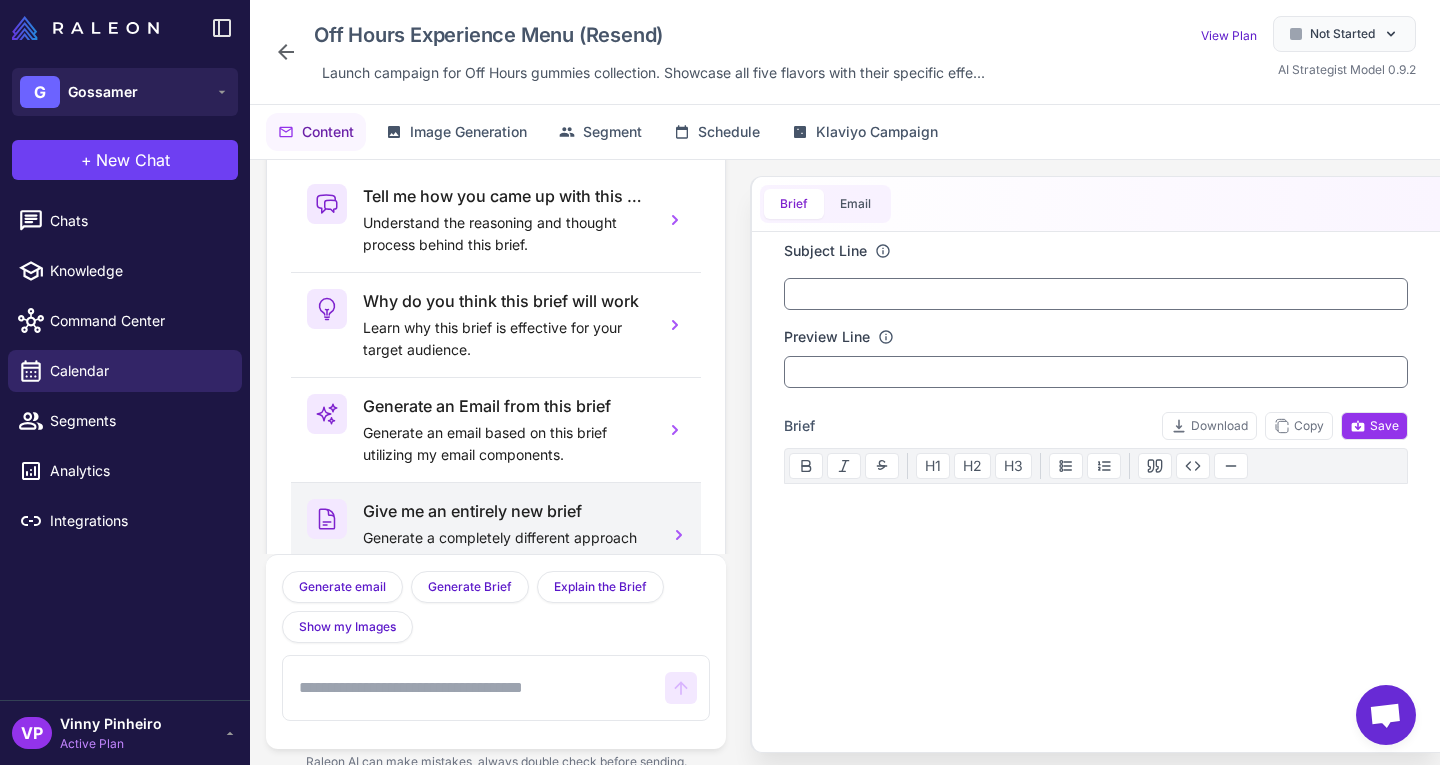 scroll, scrollTop: 81, scrollLeft: 0, axis: vertical 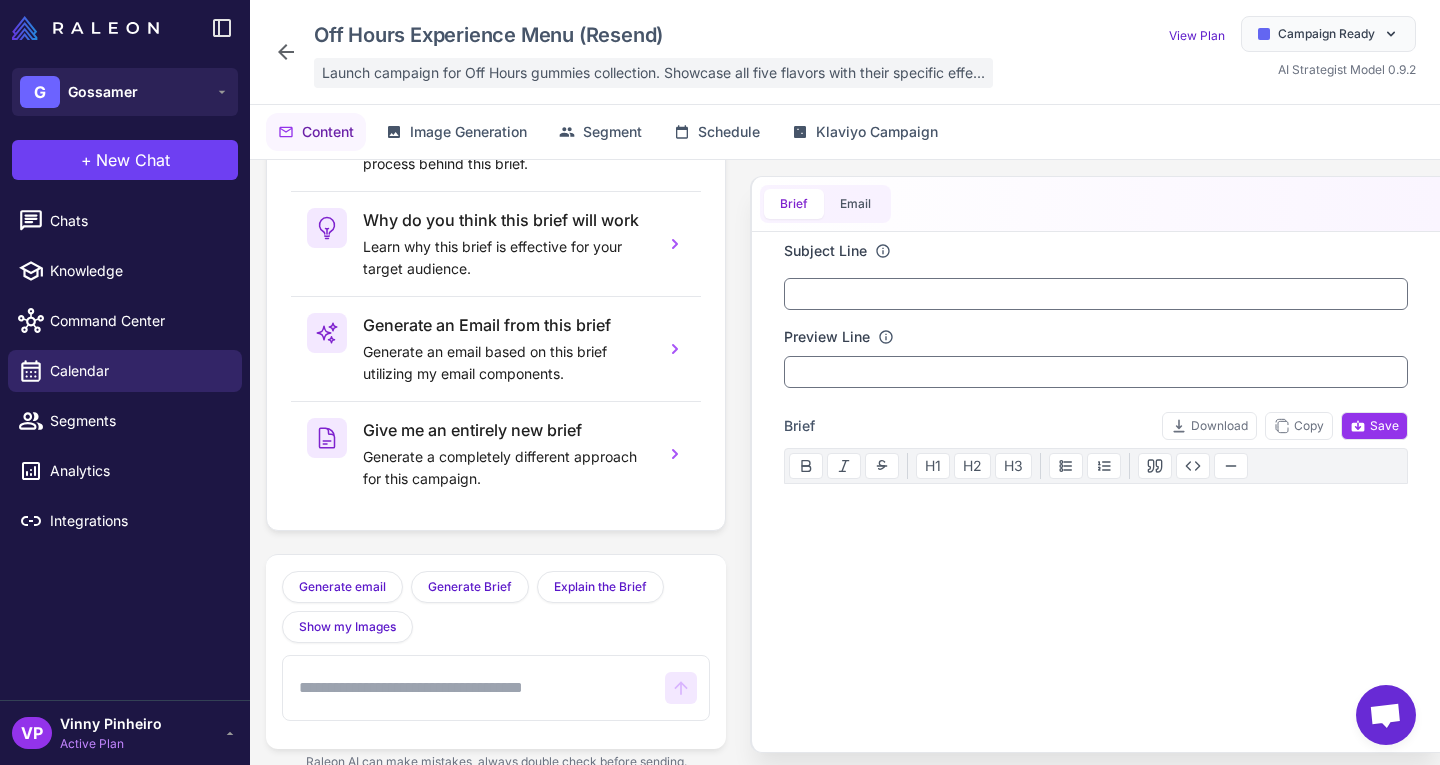 click on "Launch campaign for Off Hours gummies collection. Showcase all five flavors with their specific effe..." at bounding box center (653, 73) 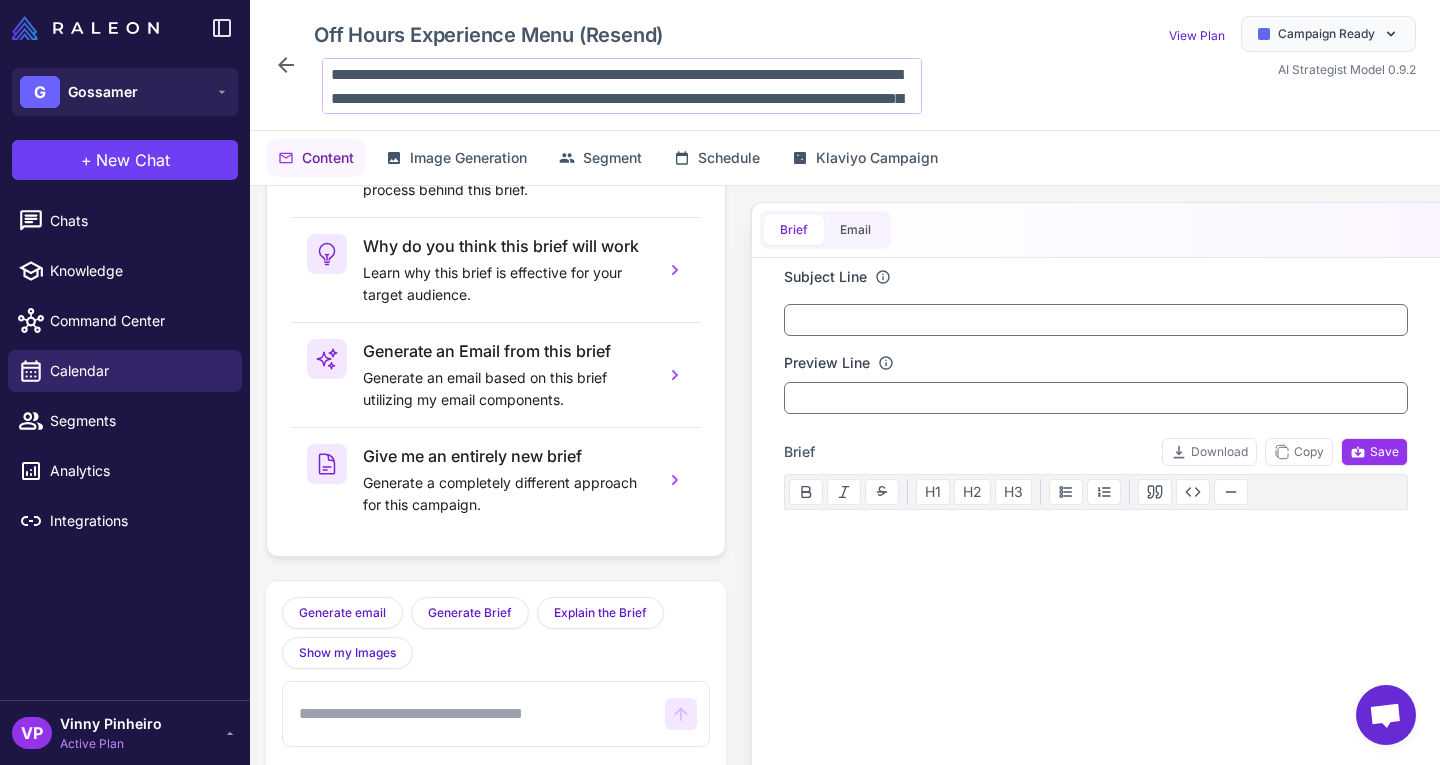 scroll, scrollTop: 98, scrollLeft: 0, axis: vertical 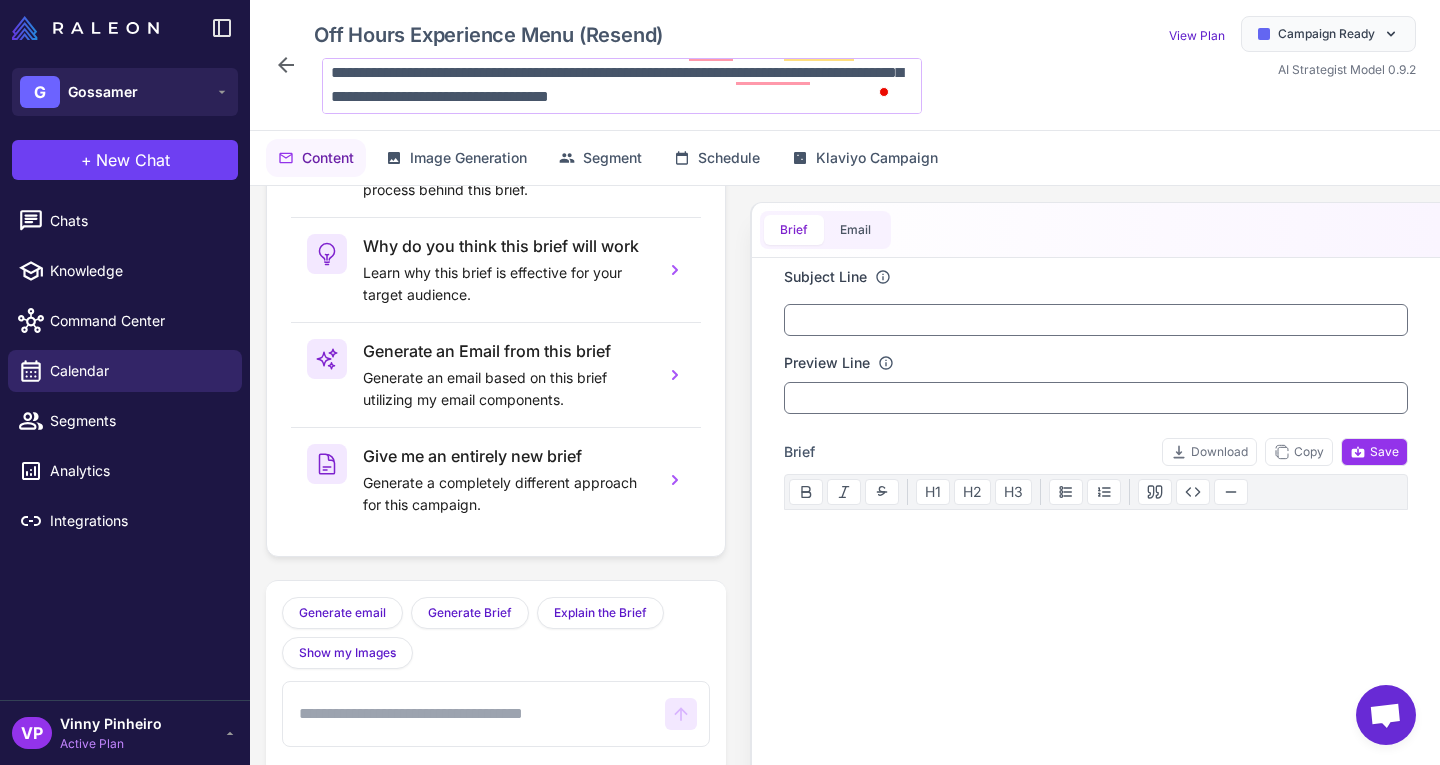 click on "**********" 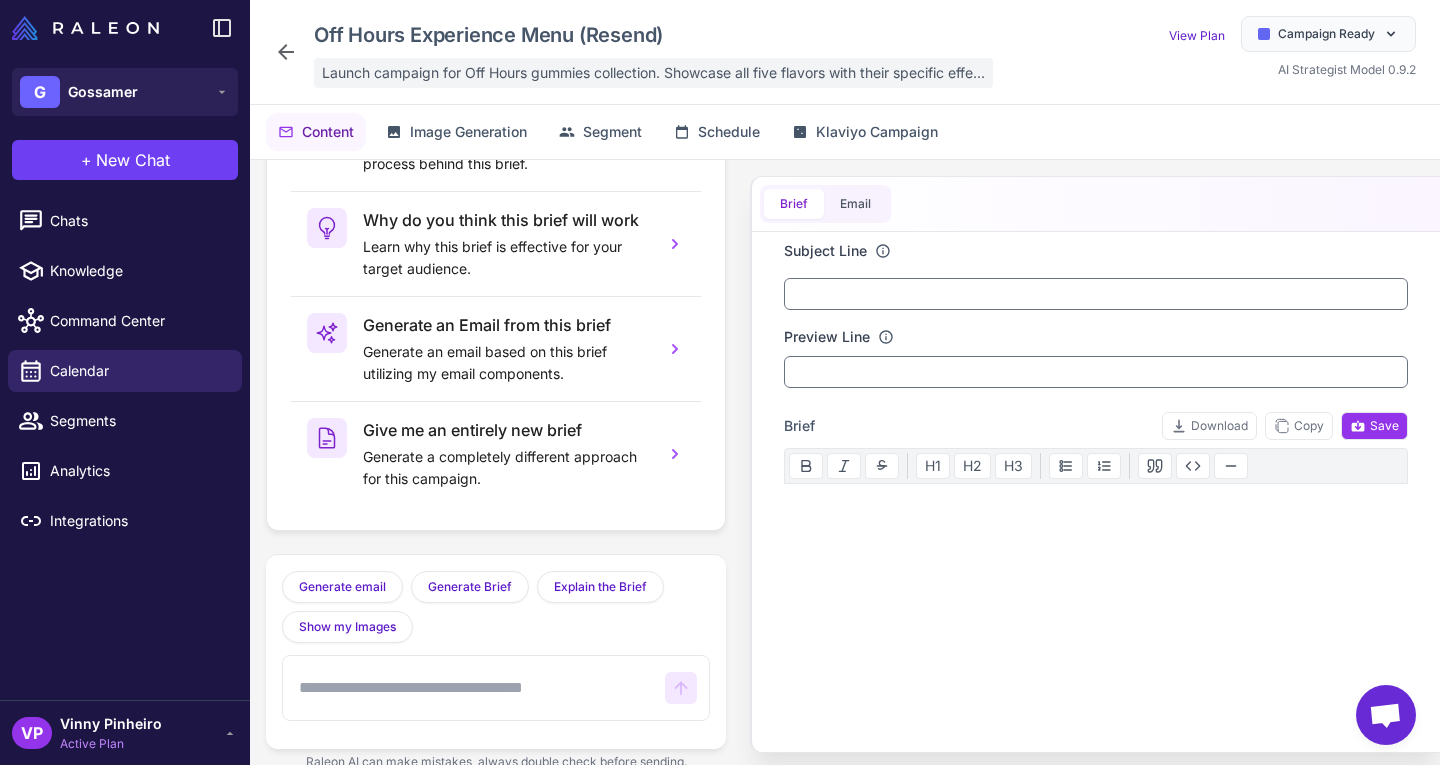 click on "Launch campaign for Off Hours gummies collection. Showcase all five flavors with their specific effe..." at bounding box center (653, 73) 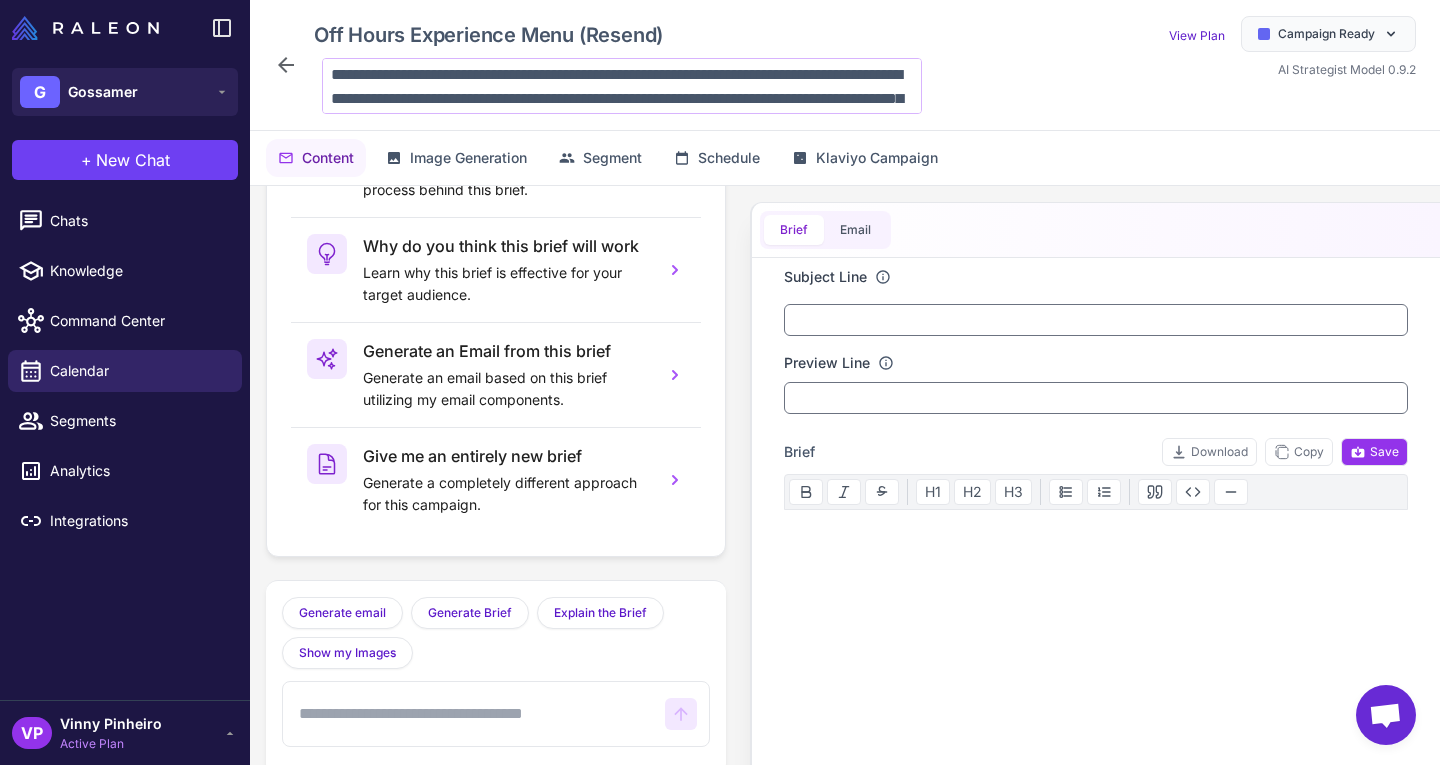 scroll, scrollTop: 98, scrollLeft: 0, axis: vertical 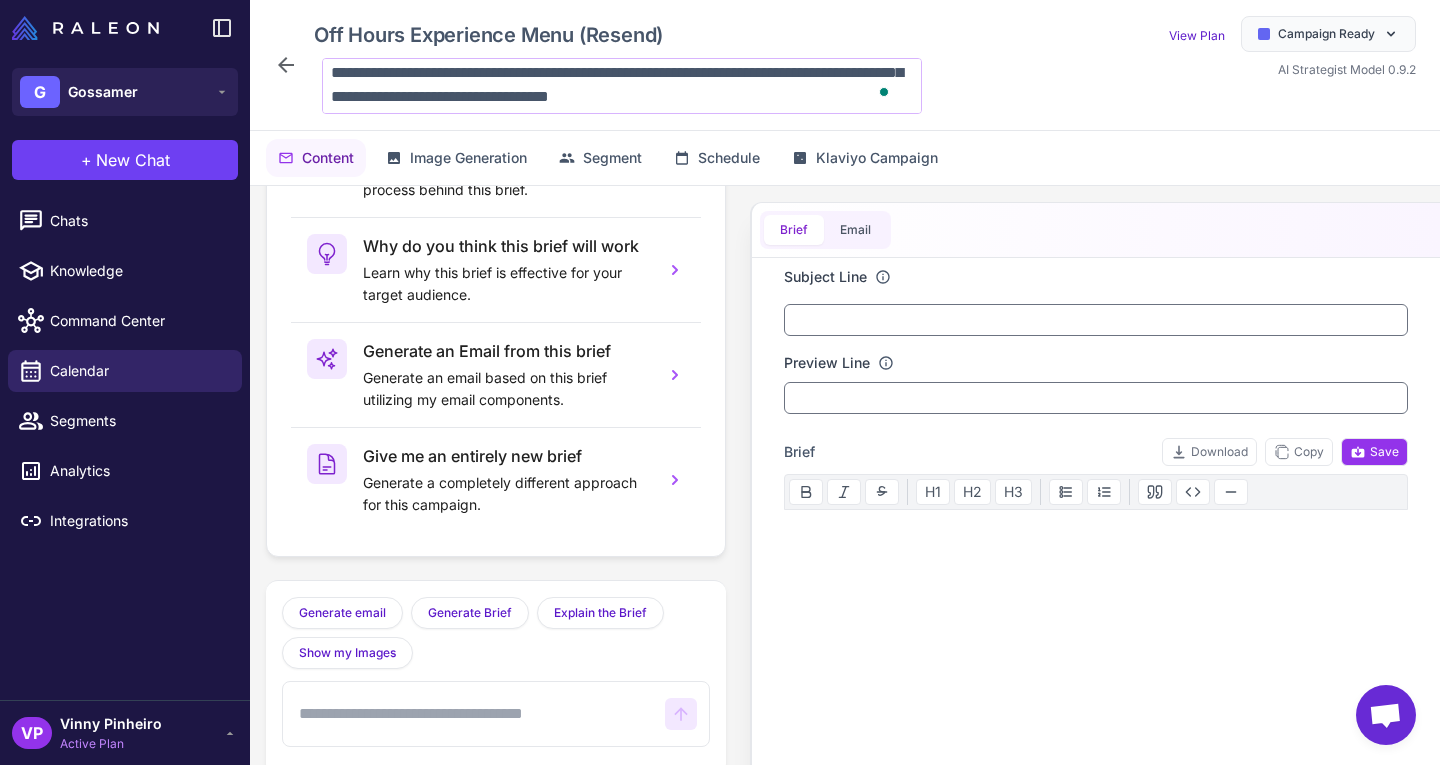 click on "**********" 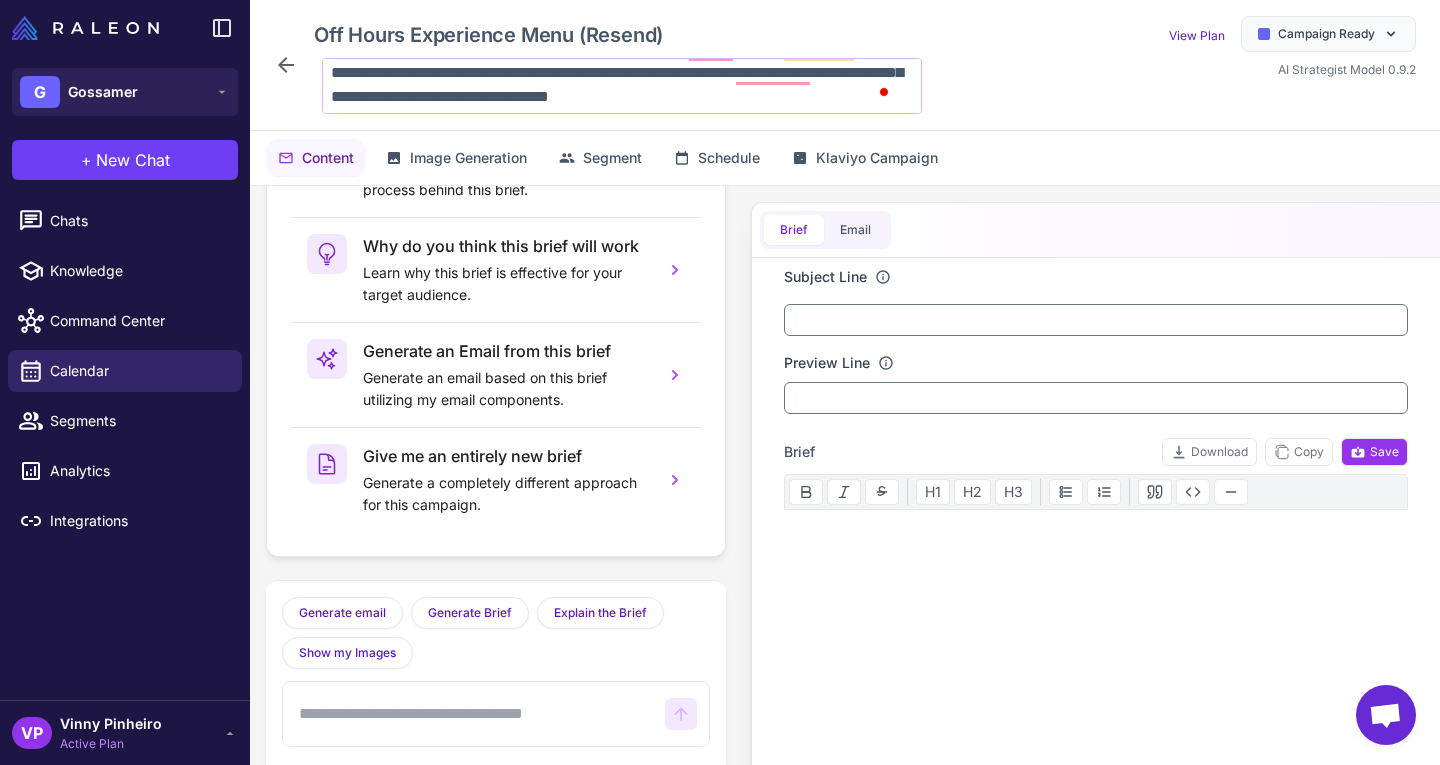 scroll, scrollTop: 58, scrollLeft: 0, axis: vertical 